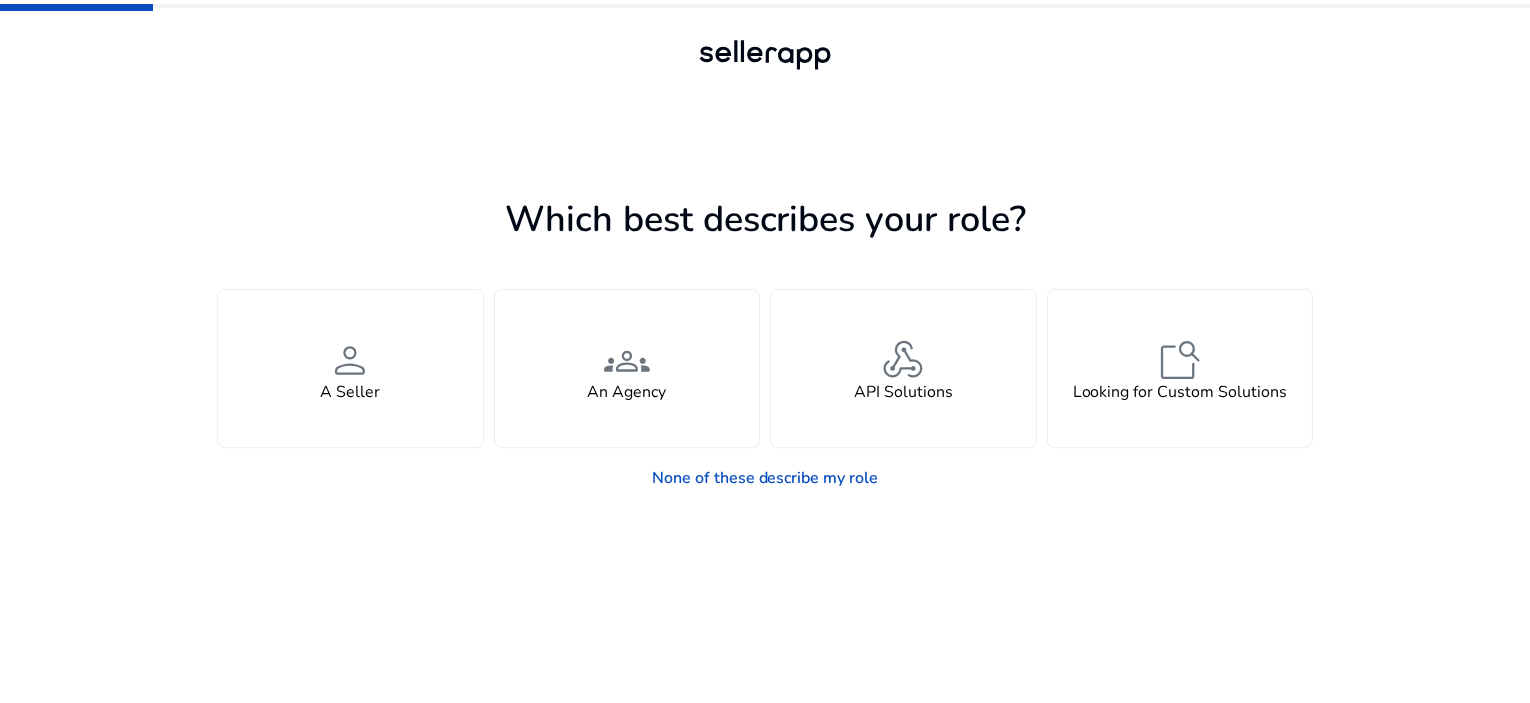 scroll, scrollTop: 0, scrollLeft: 0, axis: both 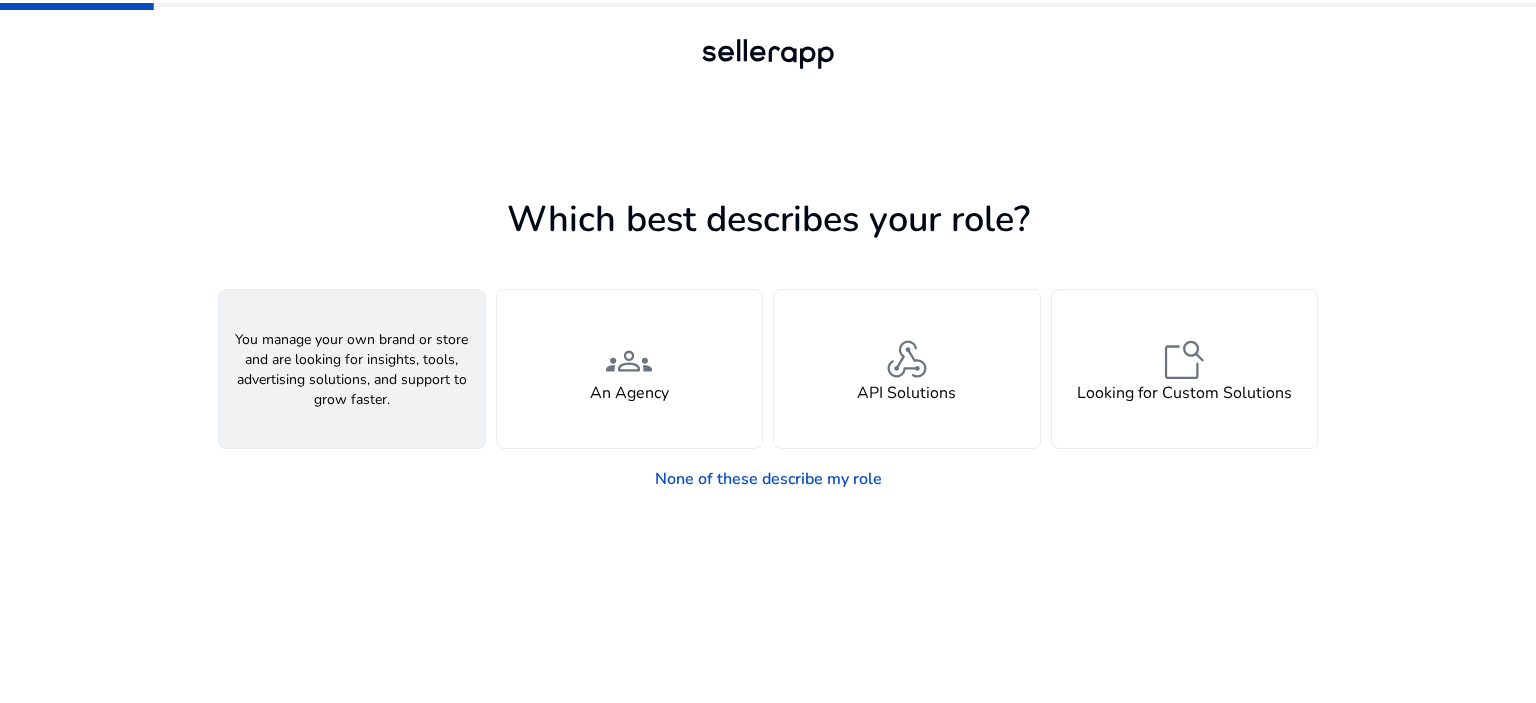 click on "person  A Seller" 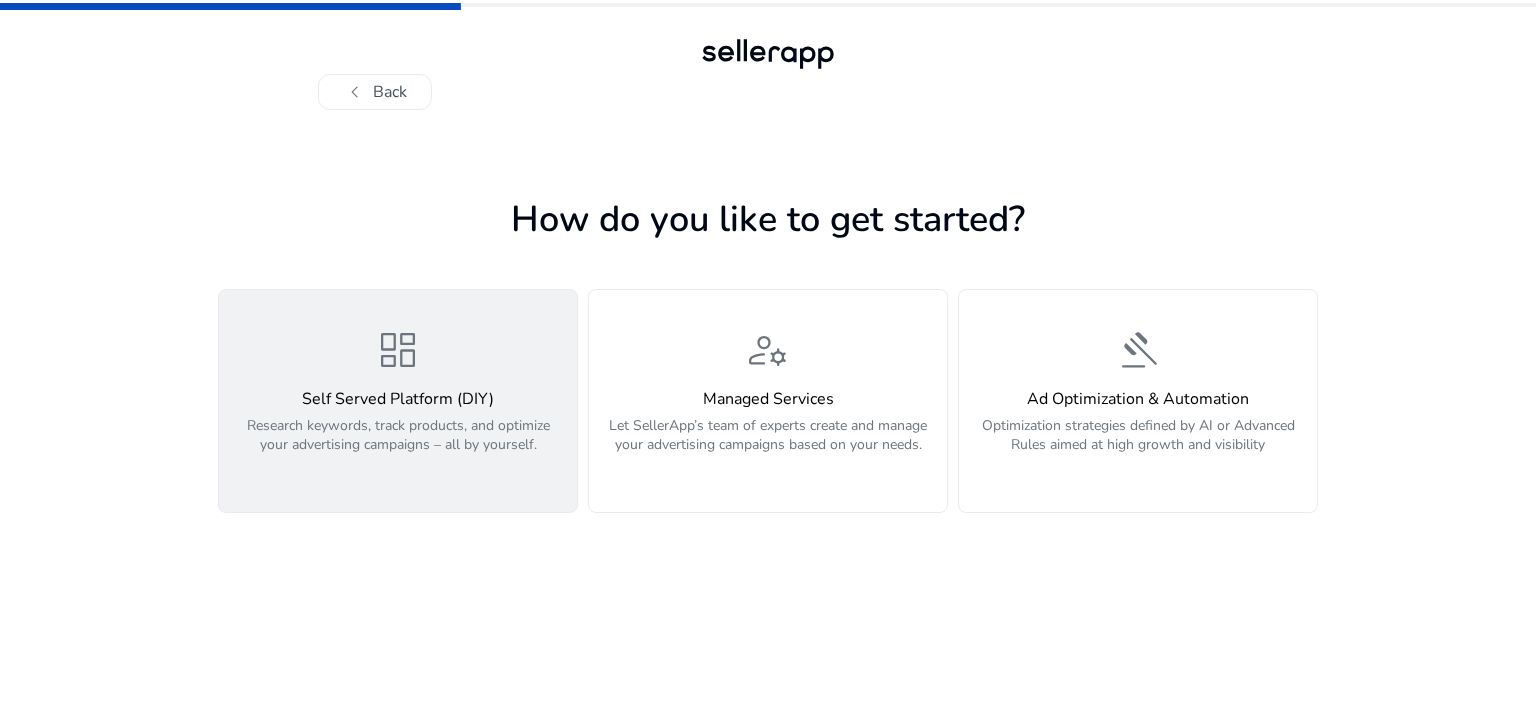 click on "Self Served Platform (DIY)" 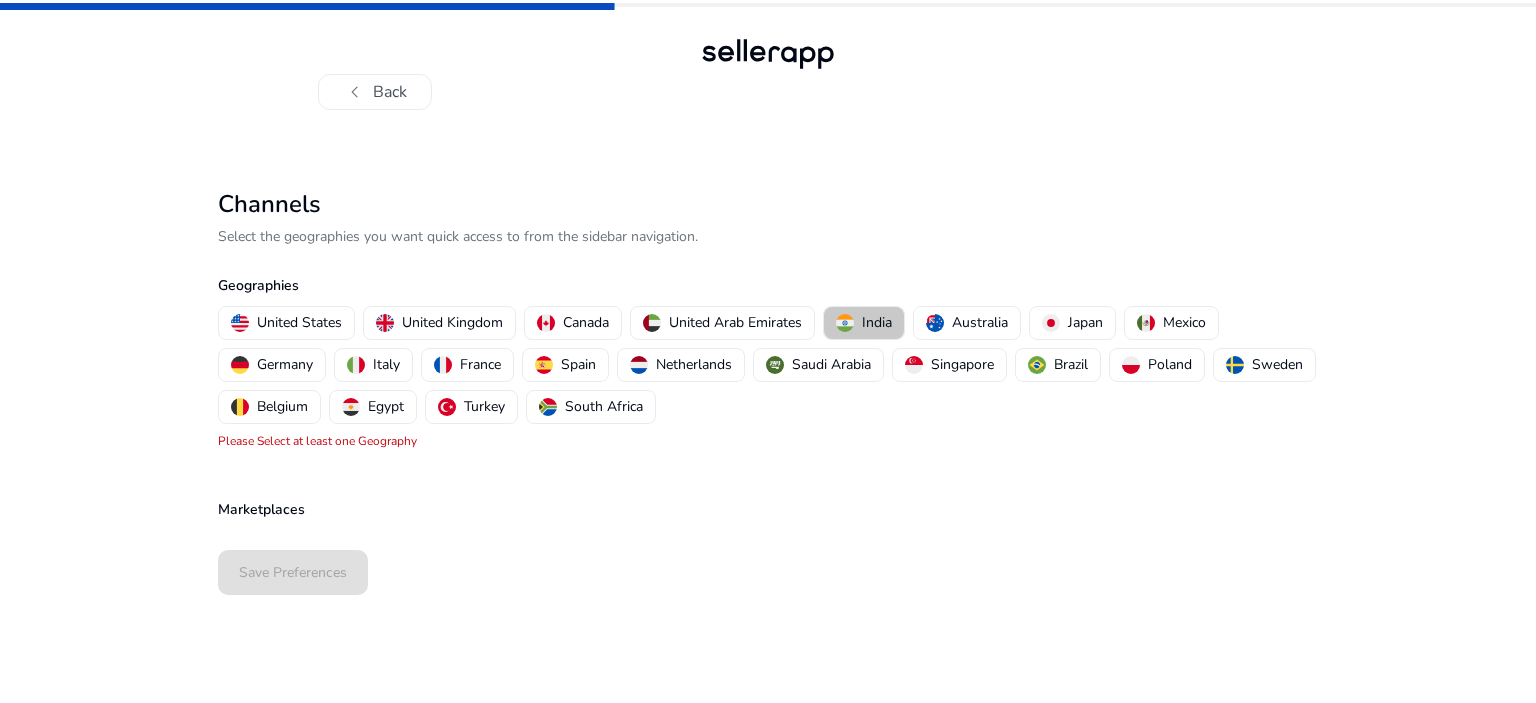 click on "India" at bounding box center [877, 322] 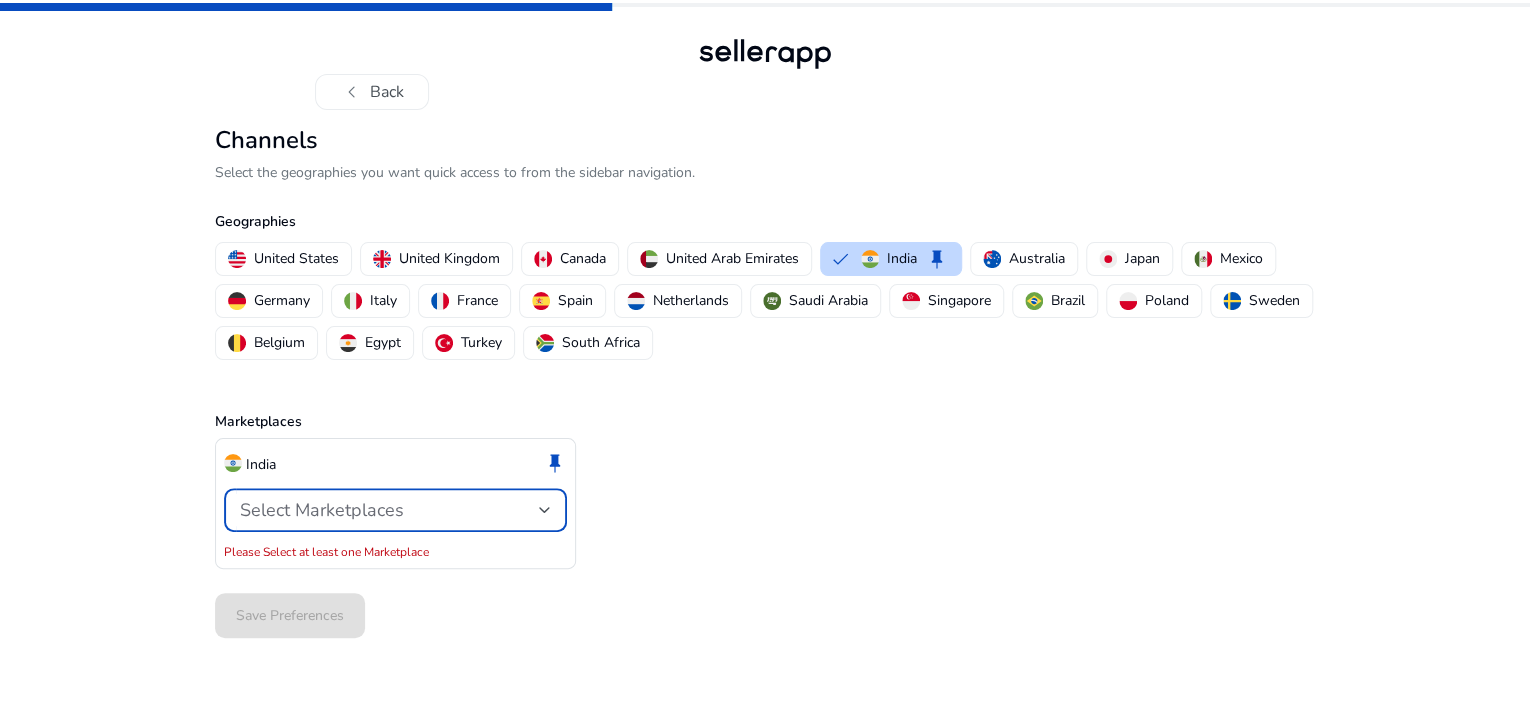 click on "Select Marketplaces" at bounding box center [389, 510] 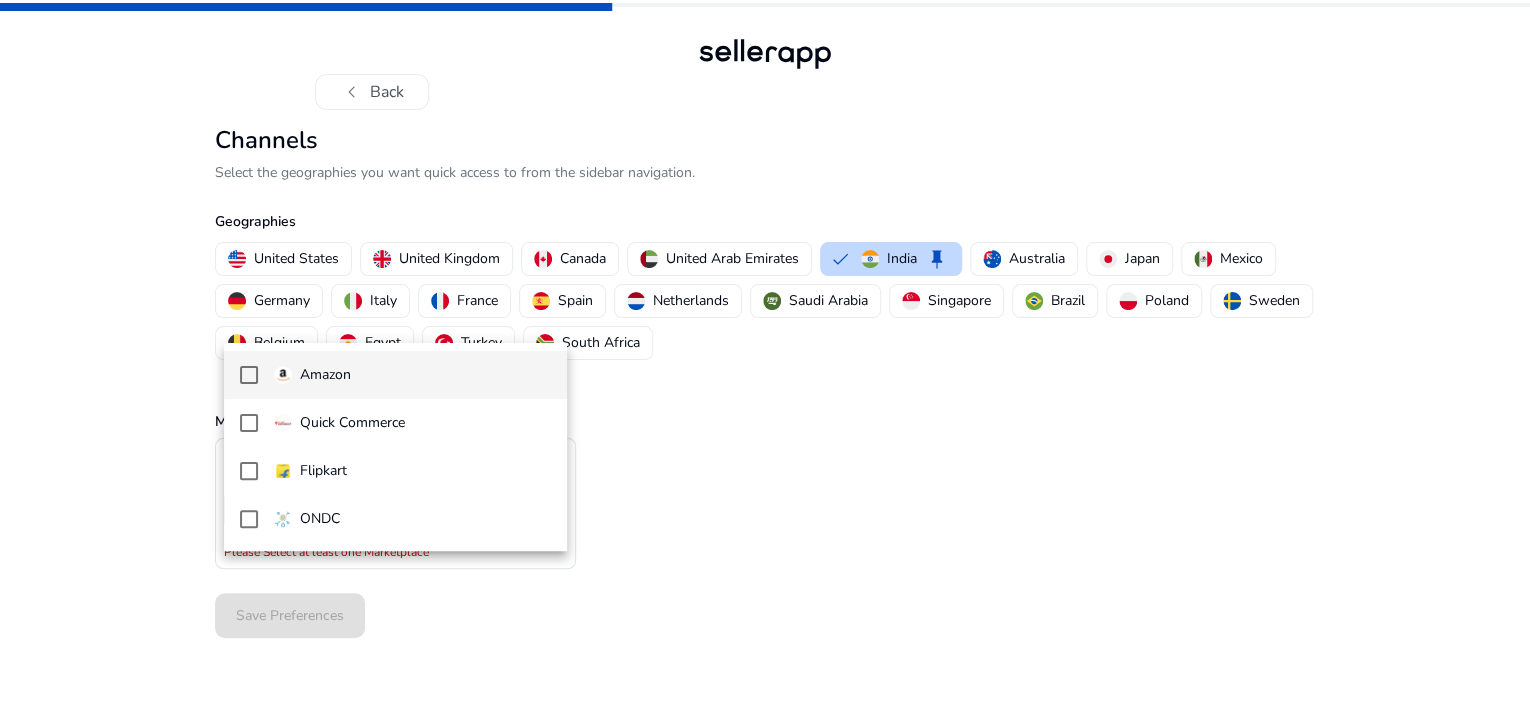 click on "Amazon   Quick Commerce   Flipkart   ONDC" at bounding box center (396, 447) 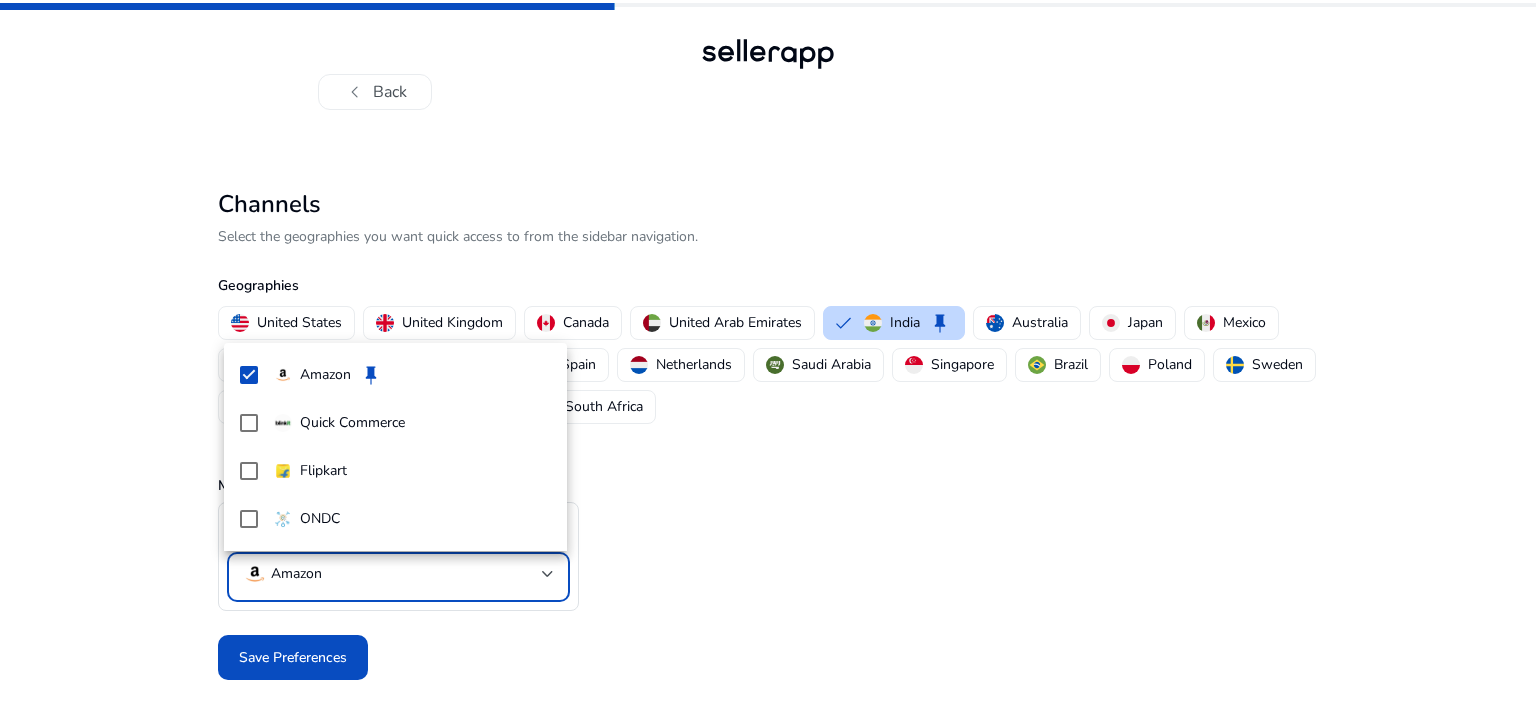 click at bounding box center [768, 351] 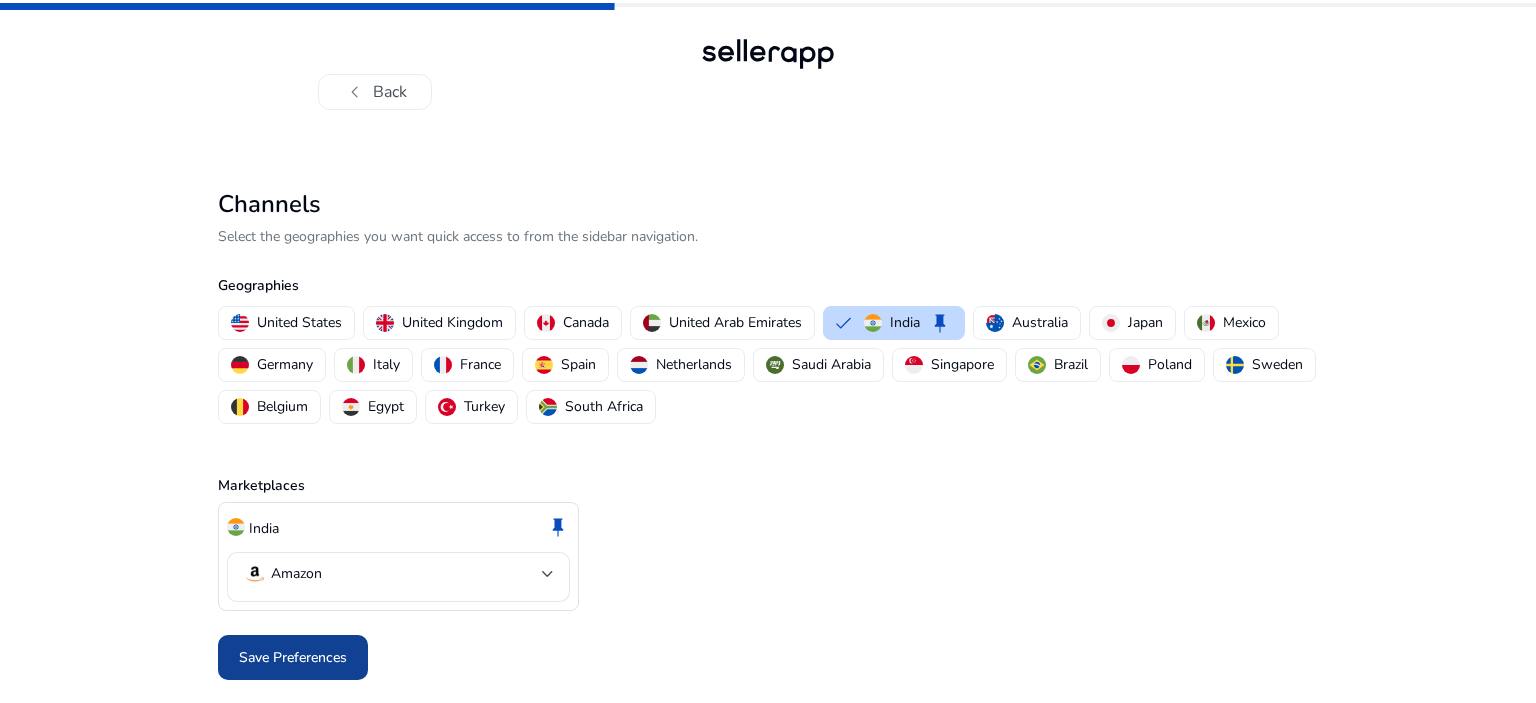 click on "Save Preferences" 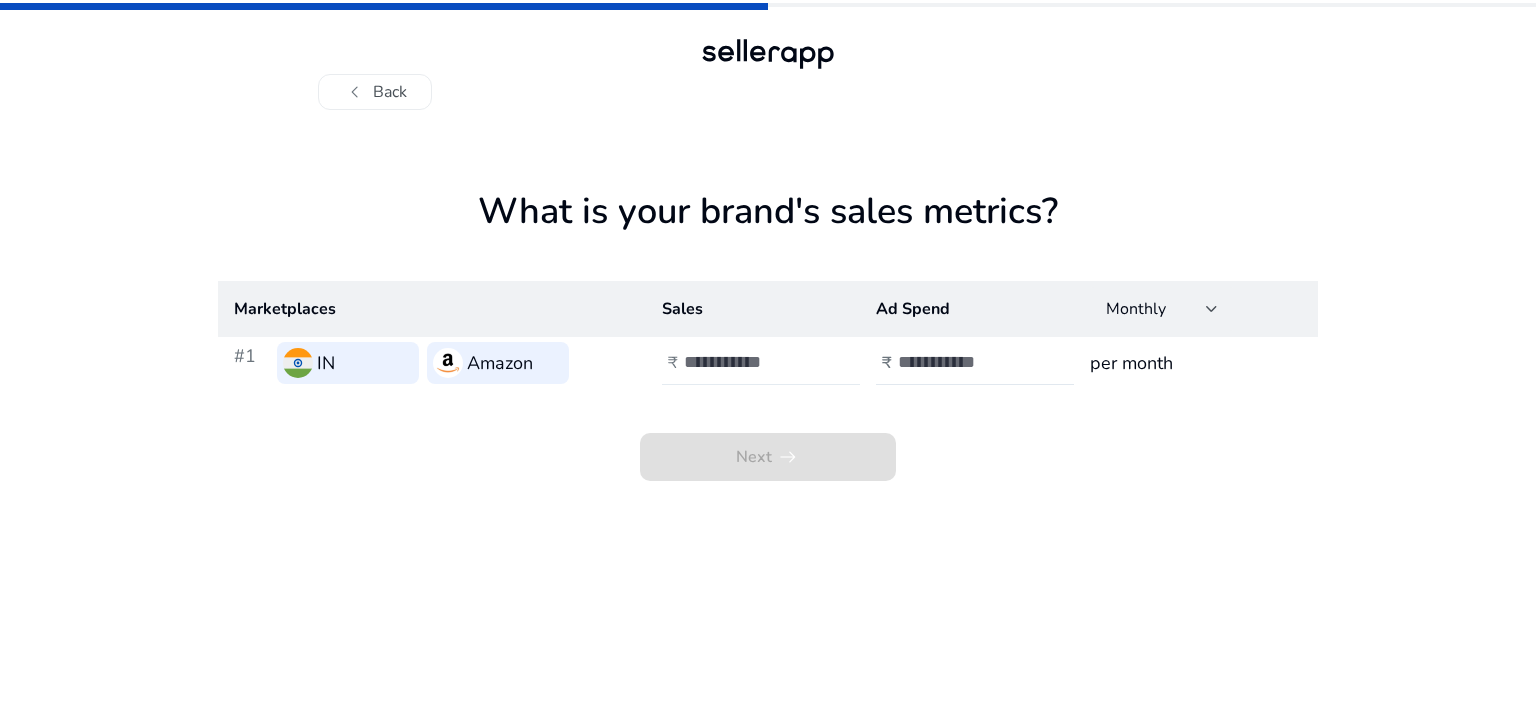 click at bounding box center (751, 362) 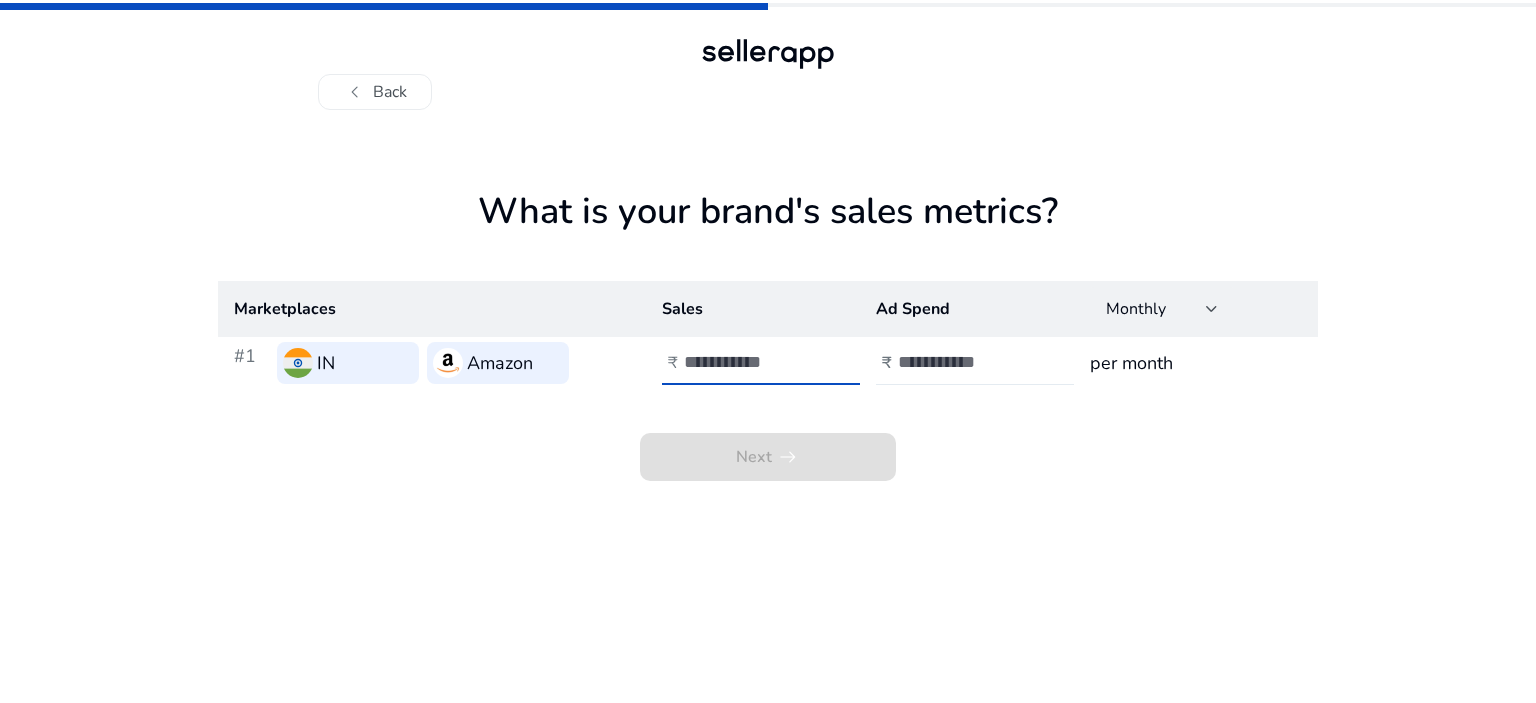 type on "****" 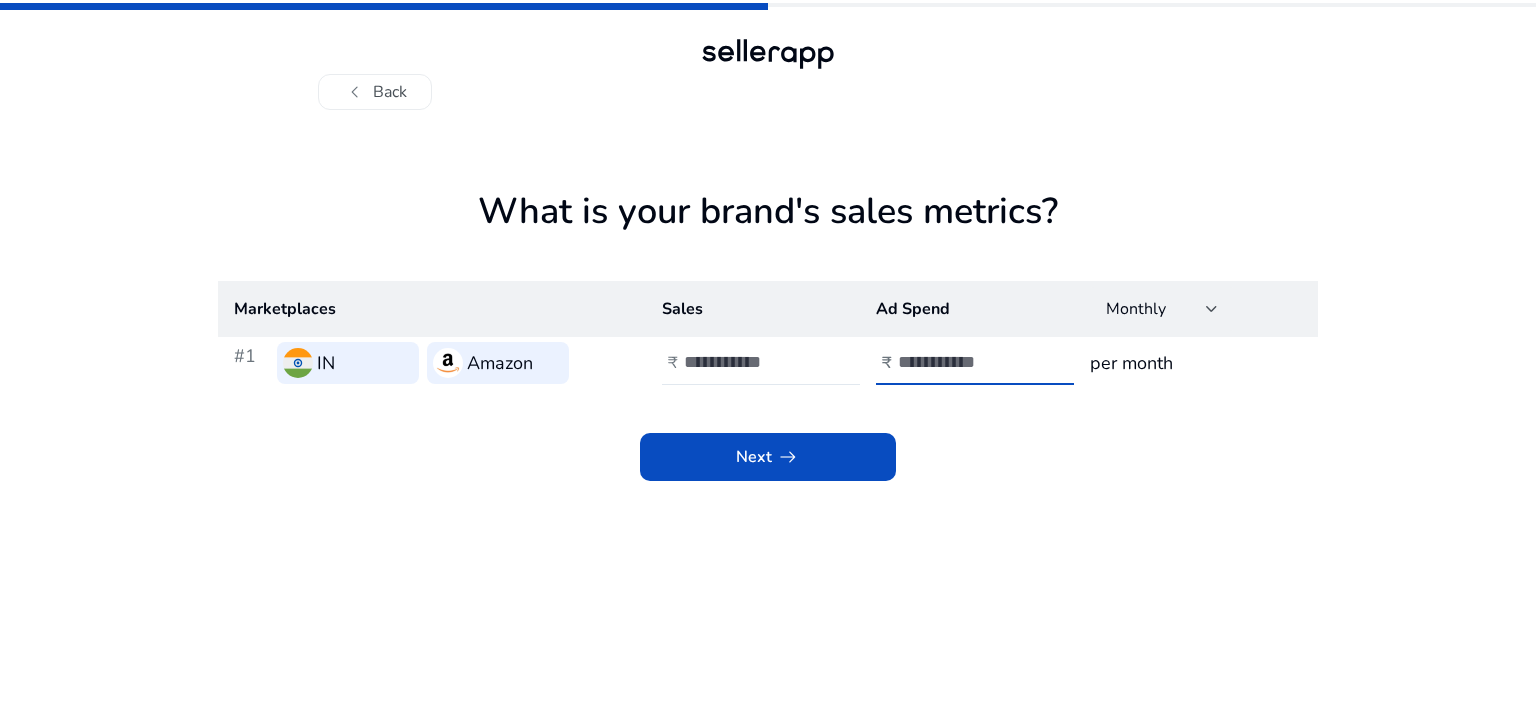 type on "***" 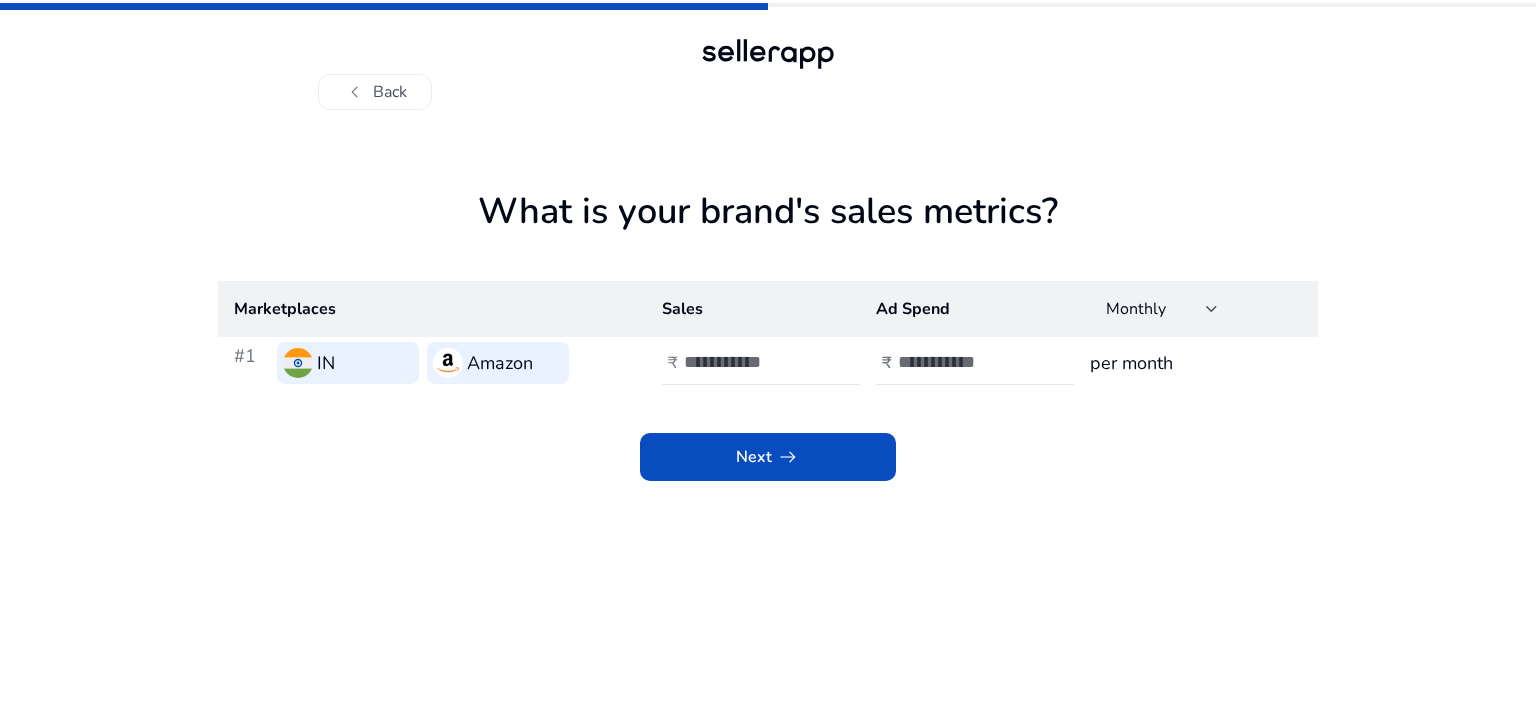 click 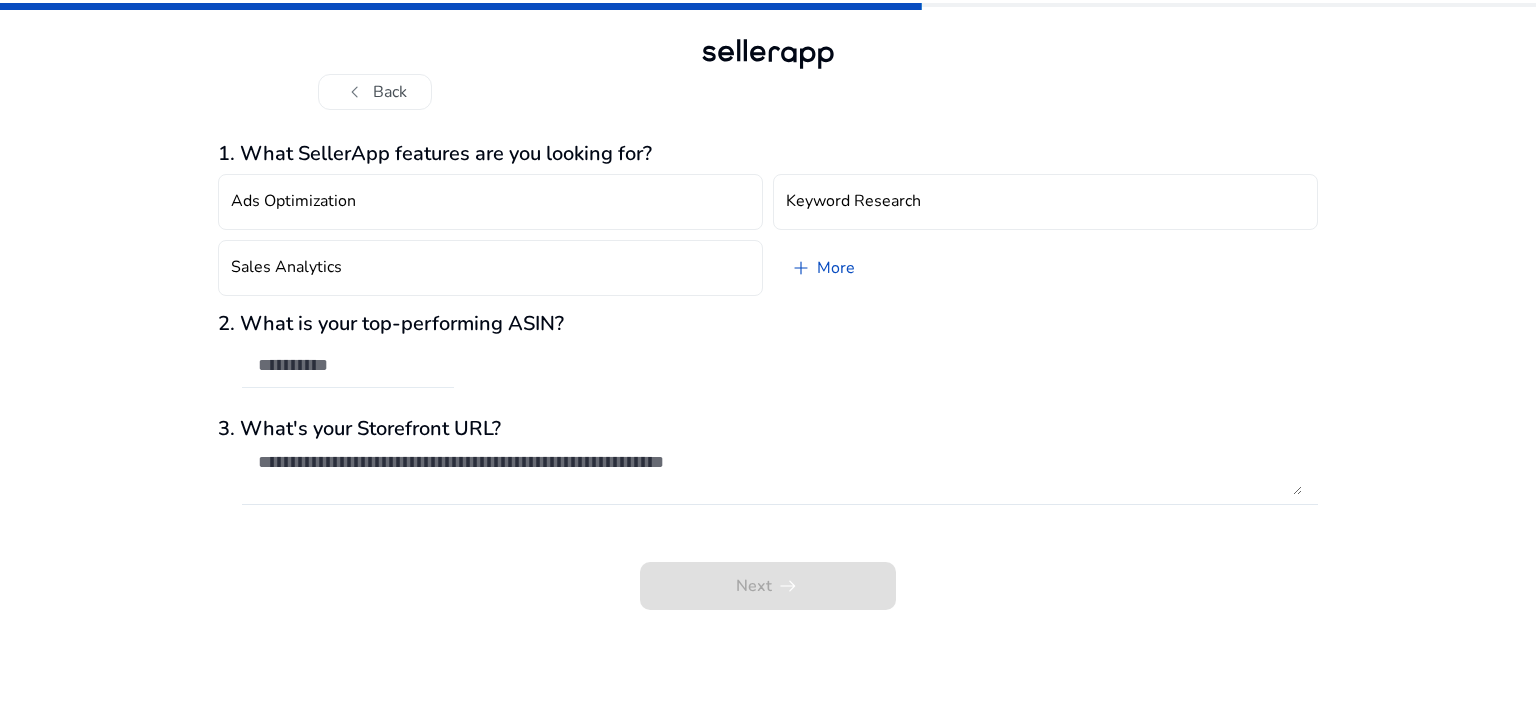 click at bounding box center [348, 365] 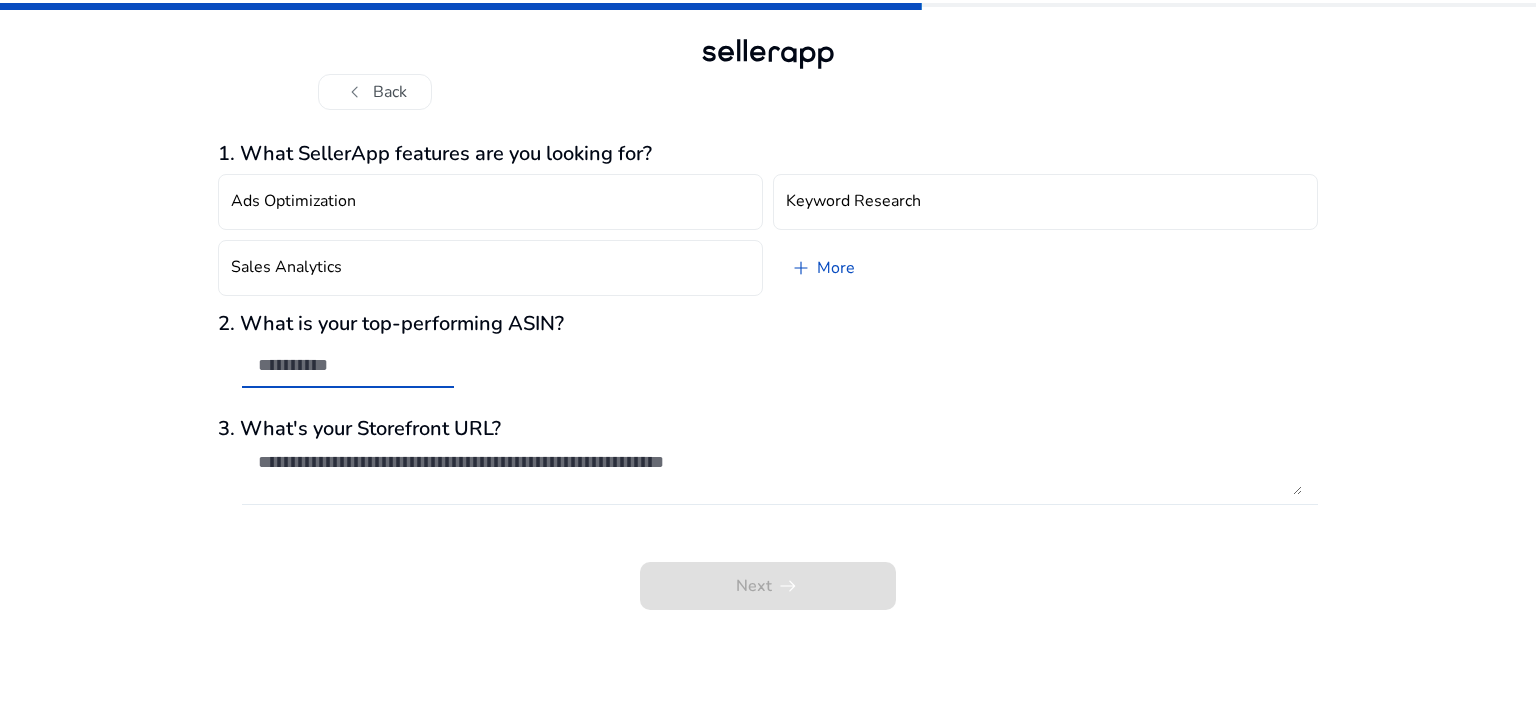 click 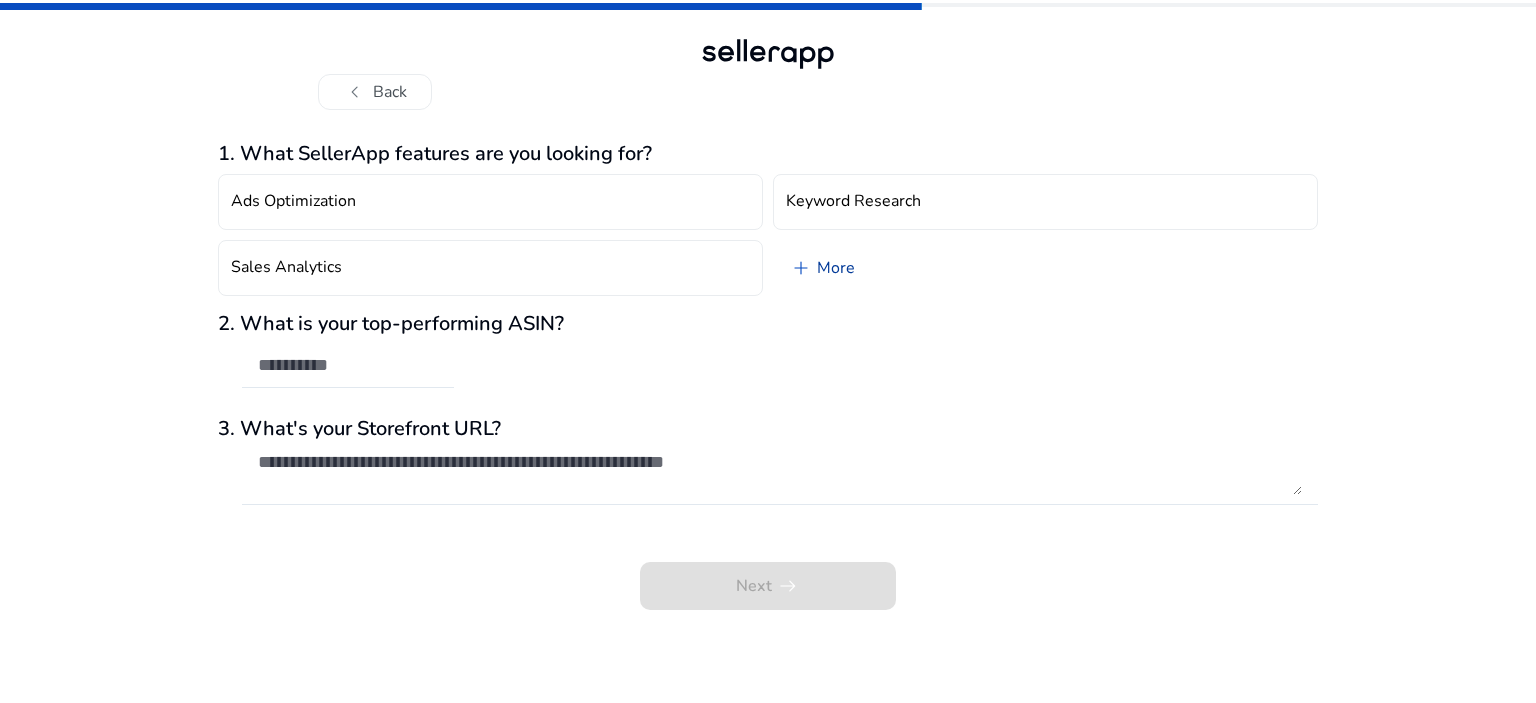 click on "add" 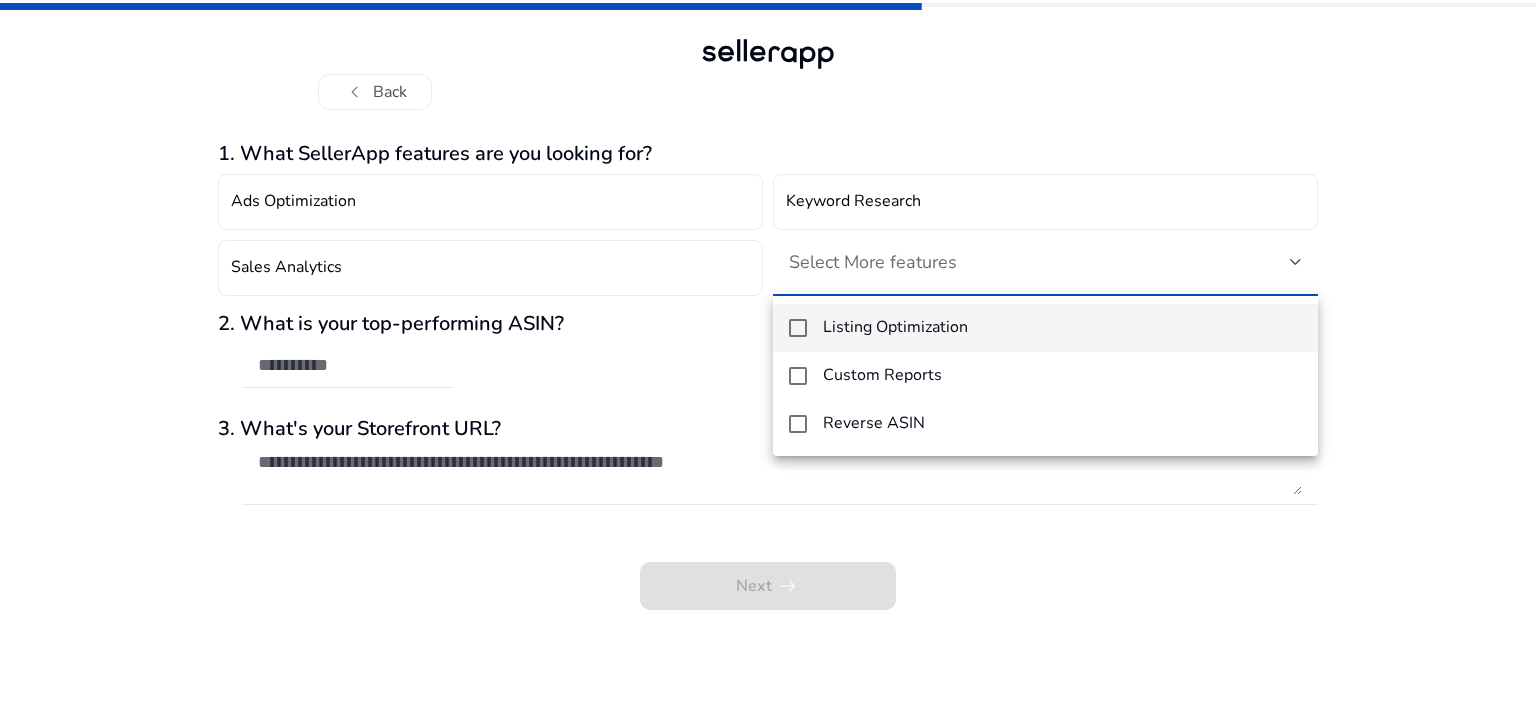 click at bounding box center (768, 351) 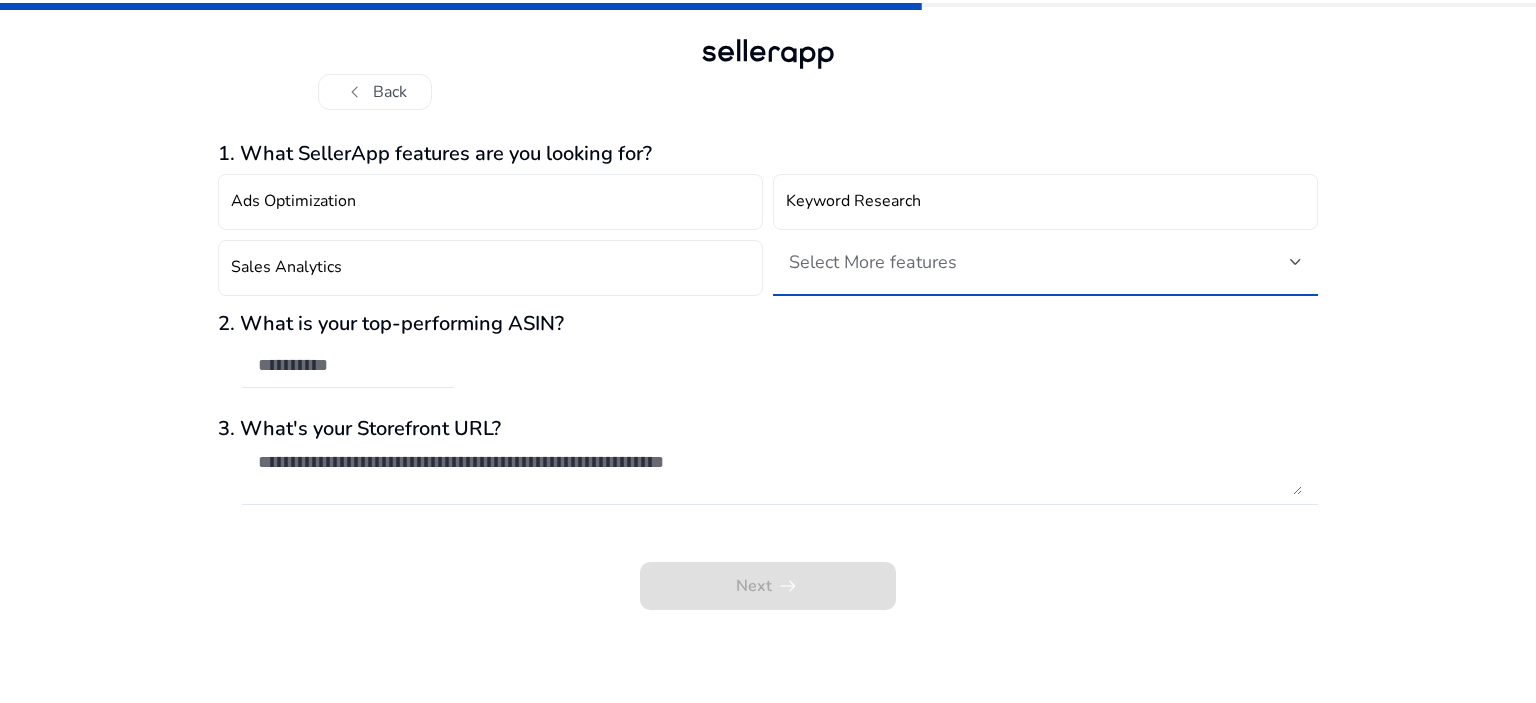 click on "Select More features" at bounding box center [873, 262] 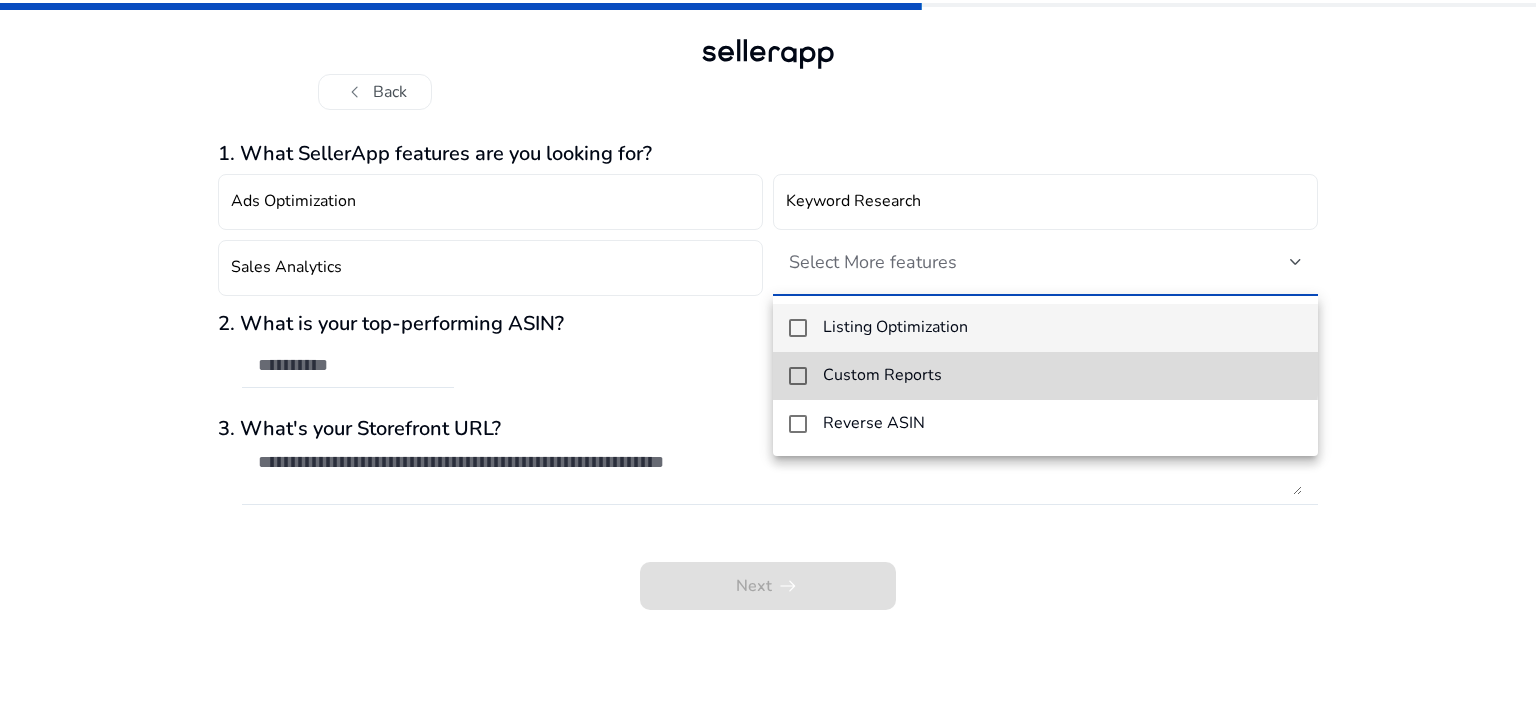 click on "Custom Reports" at bounding box center (1045, 376) 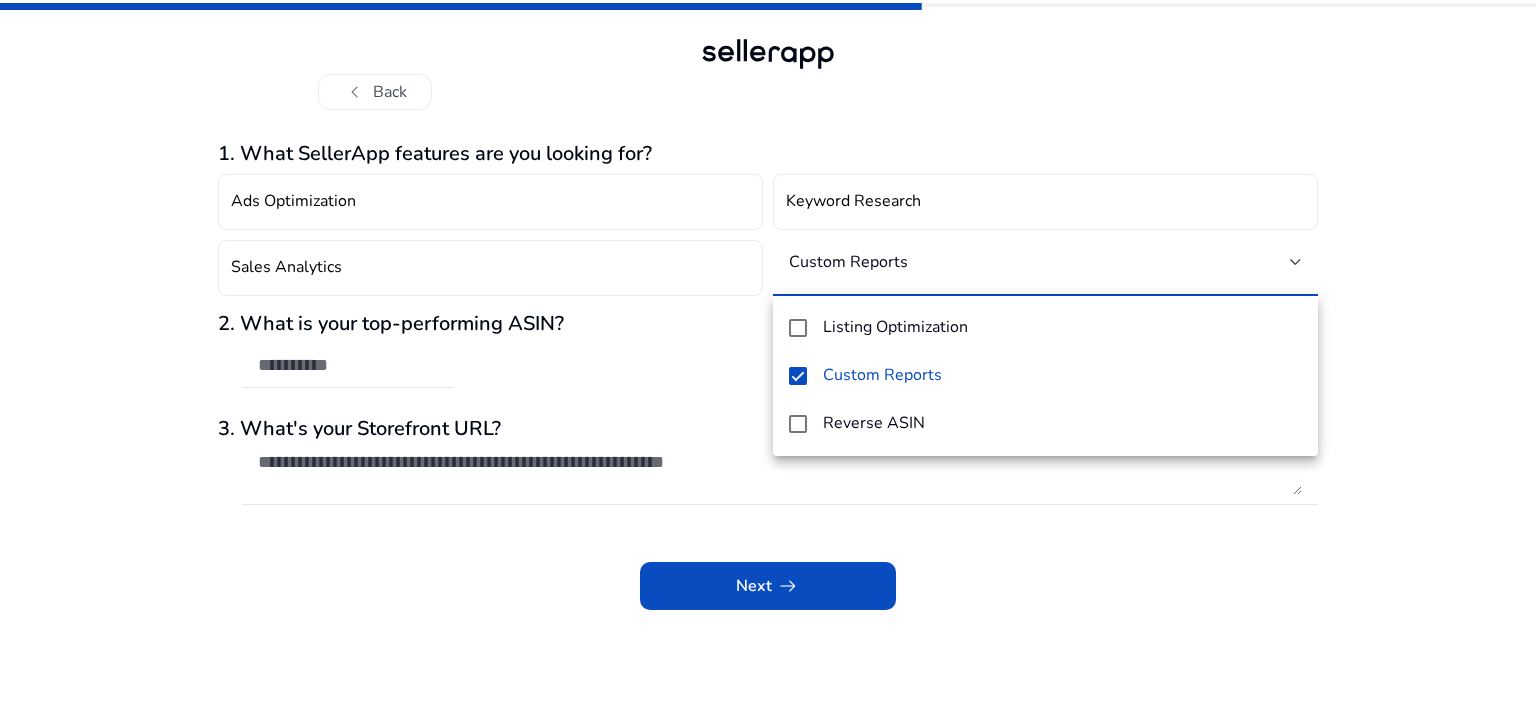 click at bounding box center (768, 351) 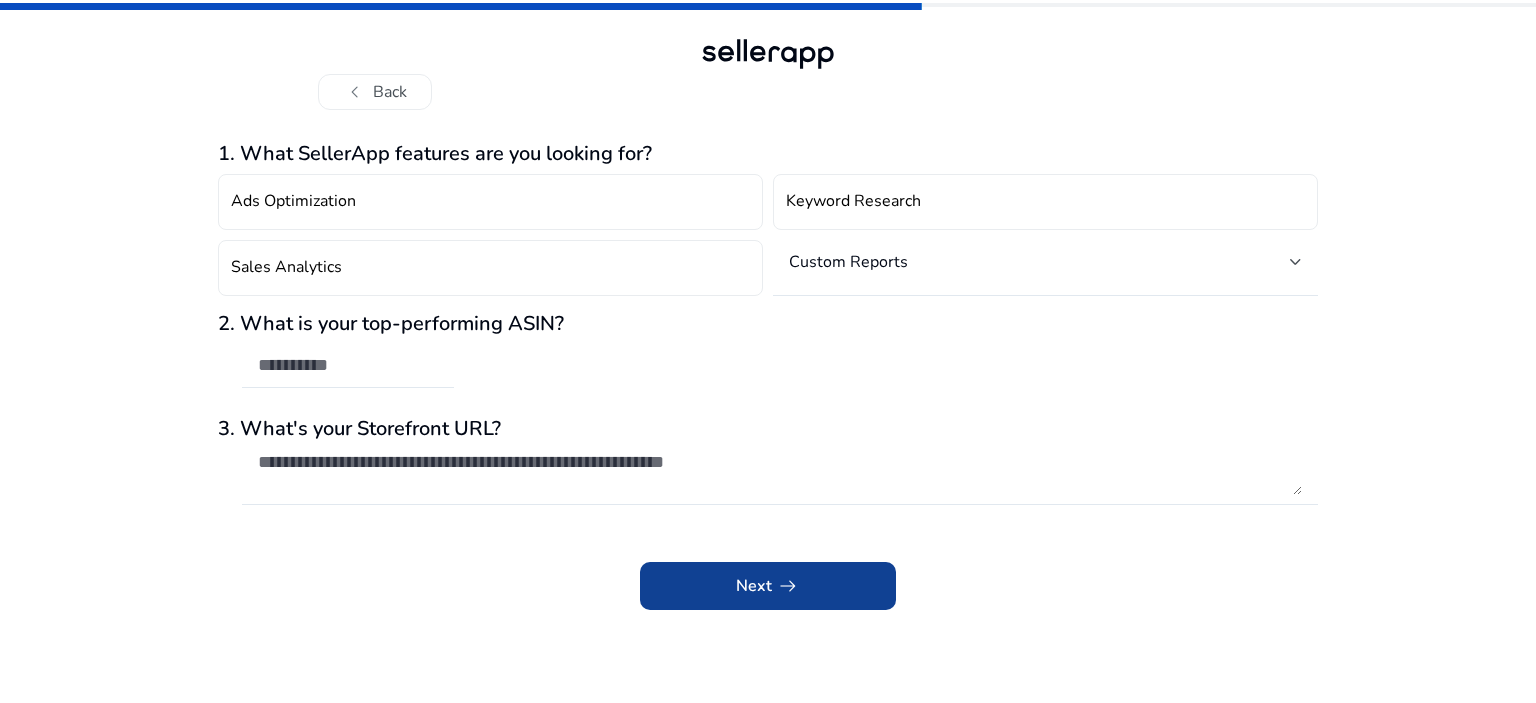click on "arrow_right_alt" 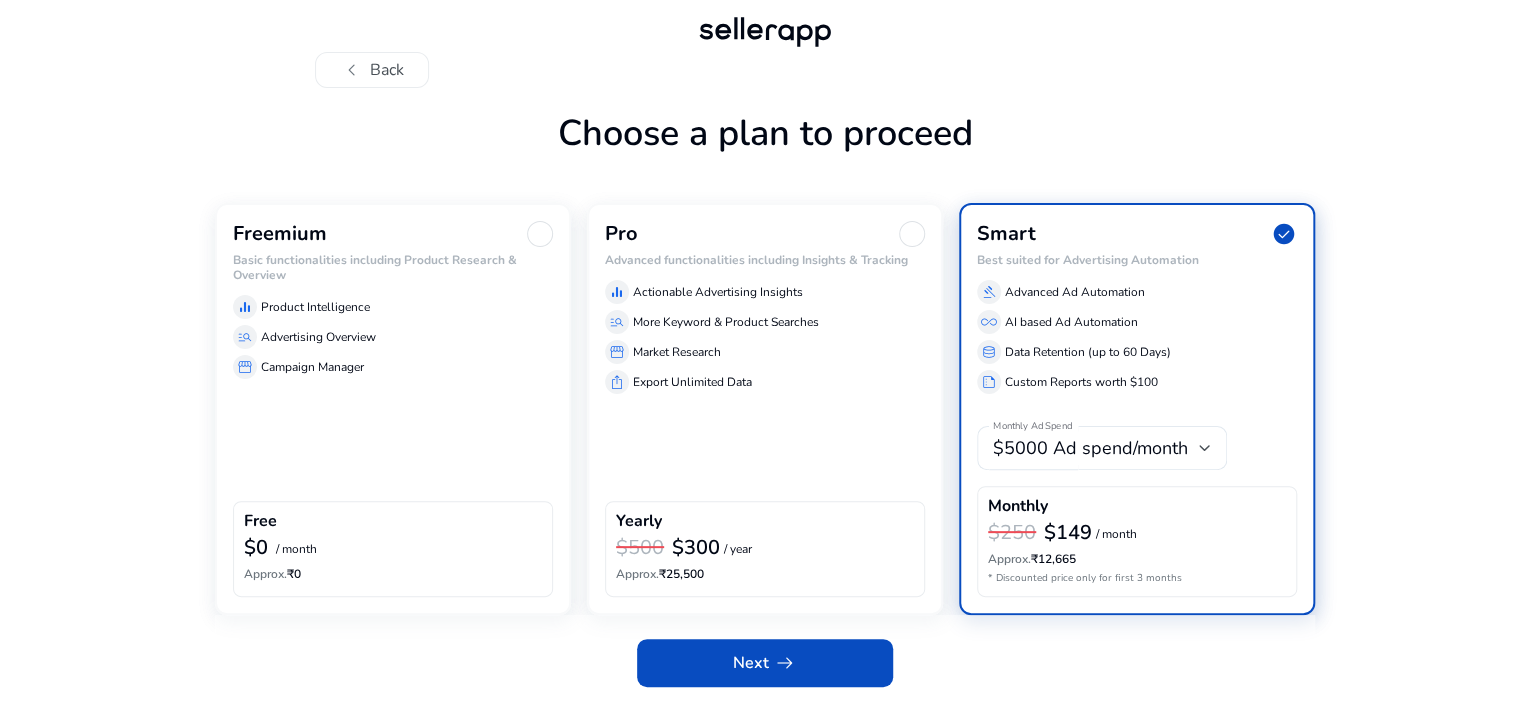 scroll, scrollTop: 84, scrollLeft: 0, axis: vertical 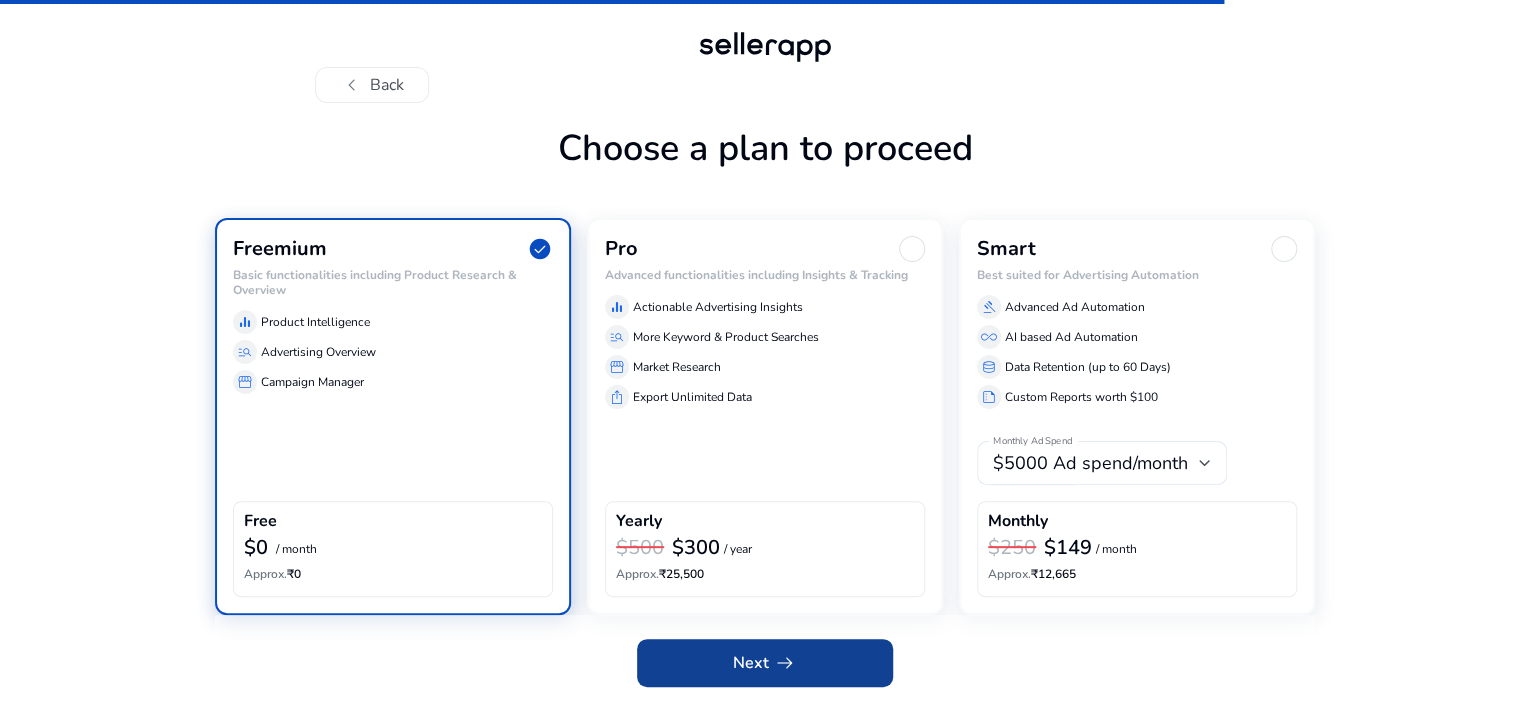 click on "arrow_right_alt" 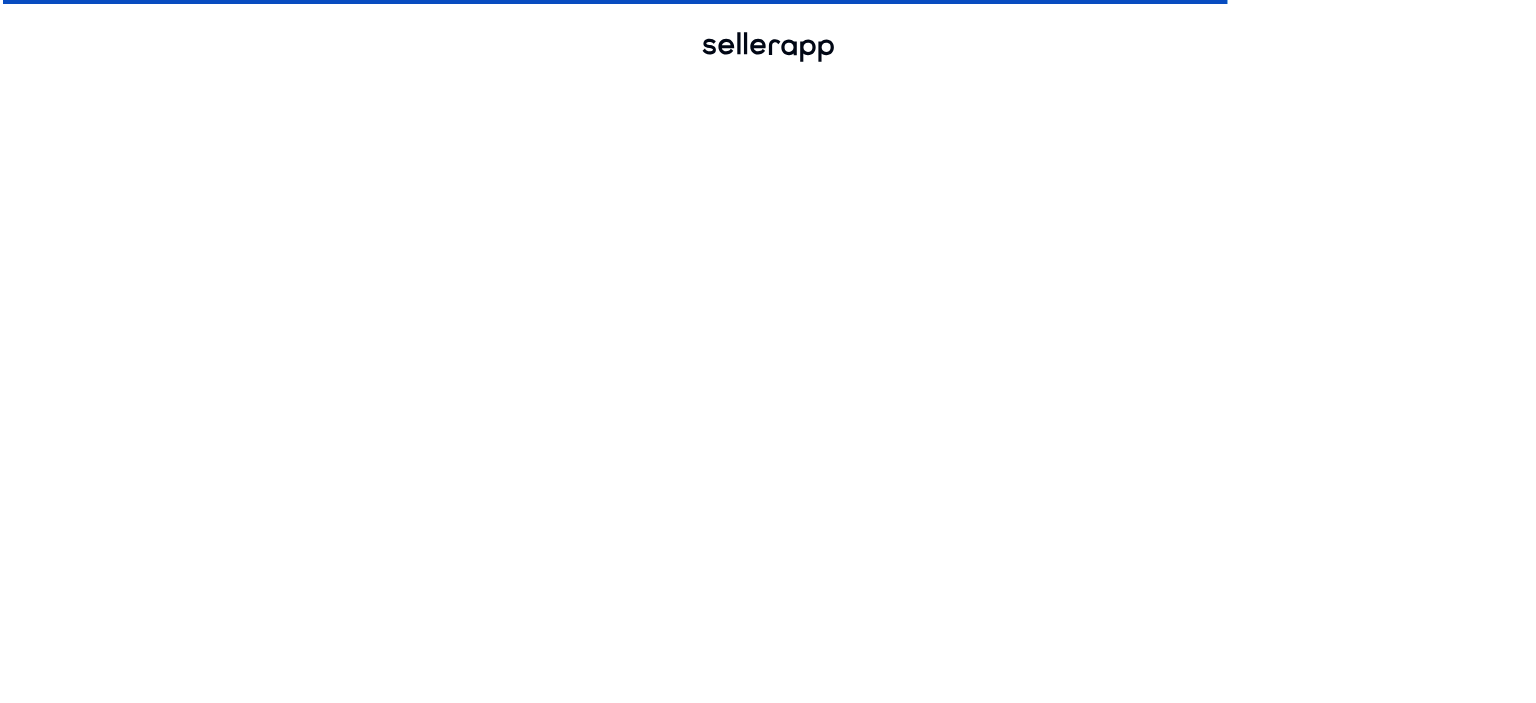 scroll, scrollTop: 0, scrollLeft: 0, axis: both 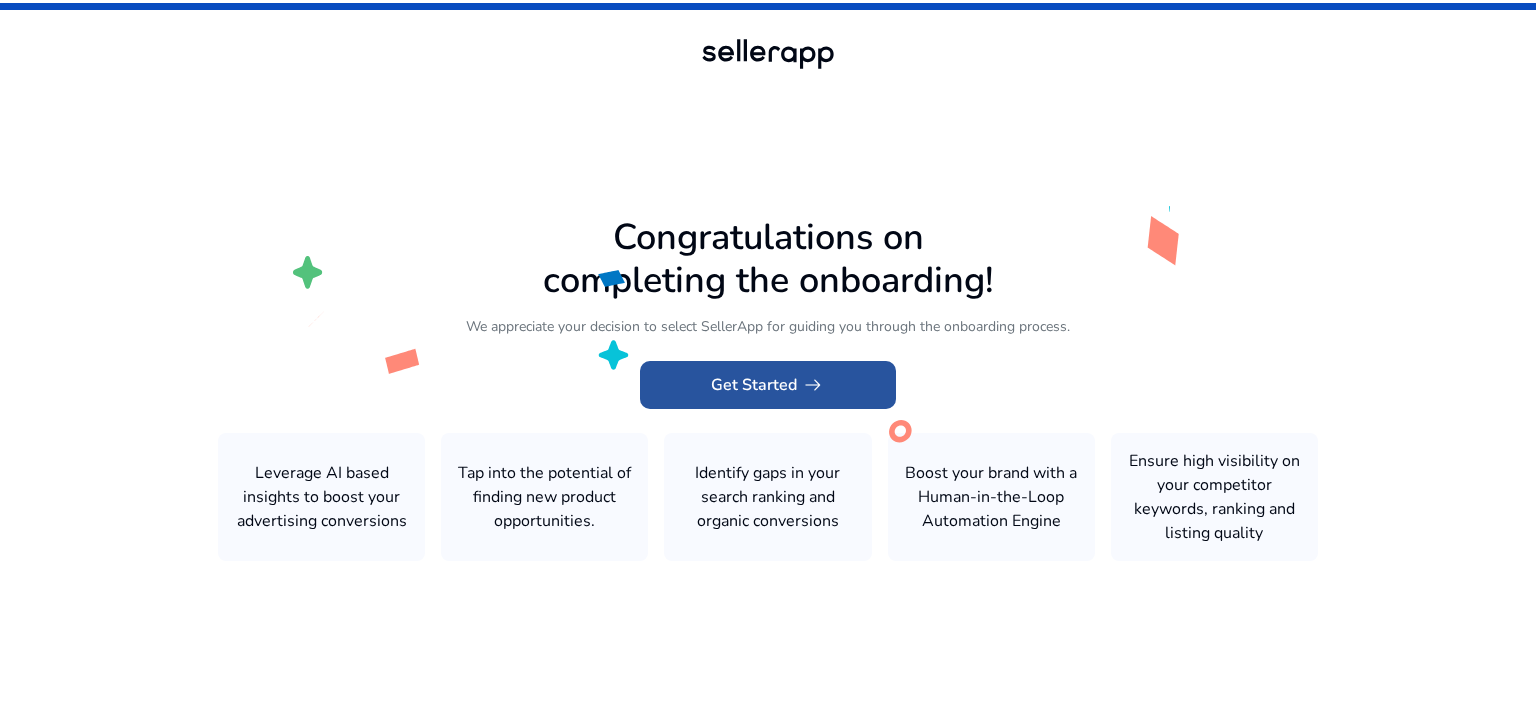 click on "Get Started   arrow_right_alt" 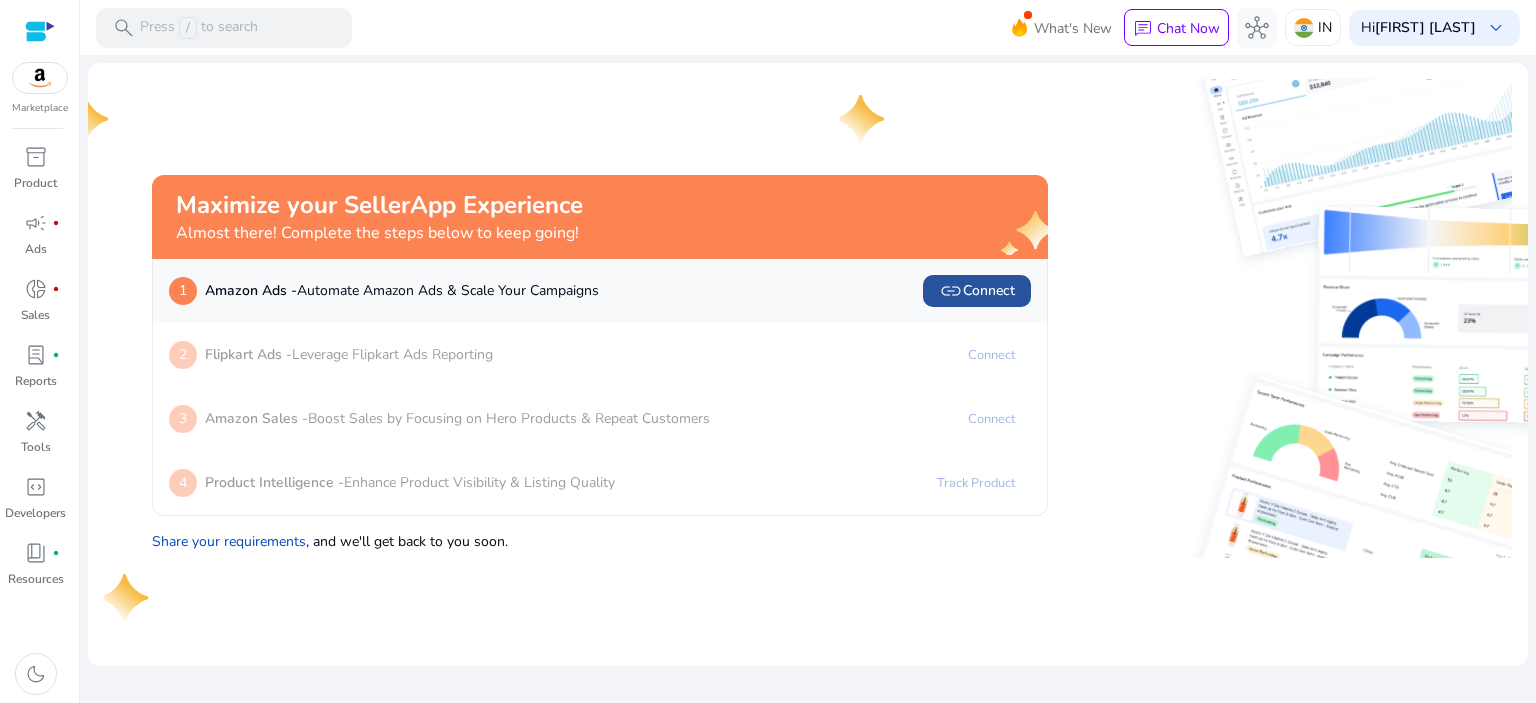 click on "link   Connect" 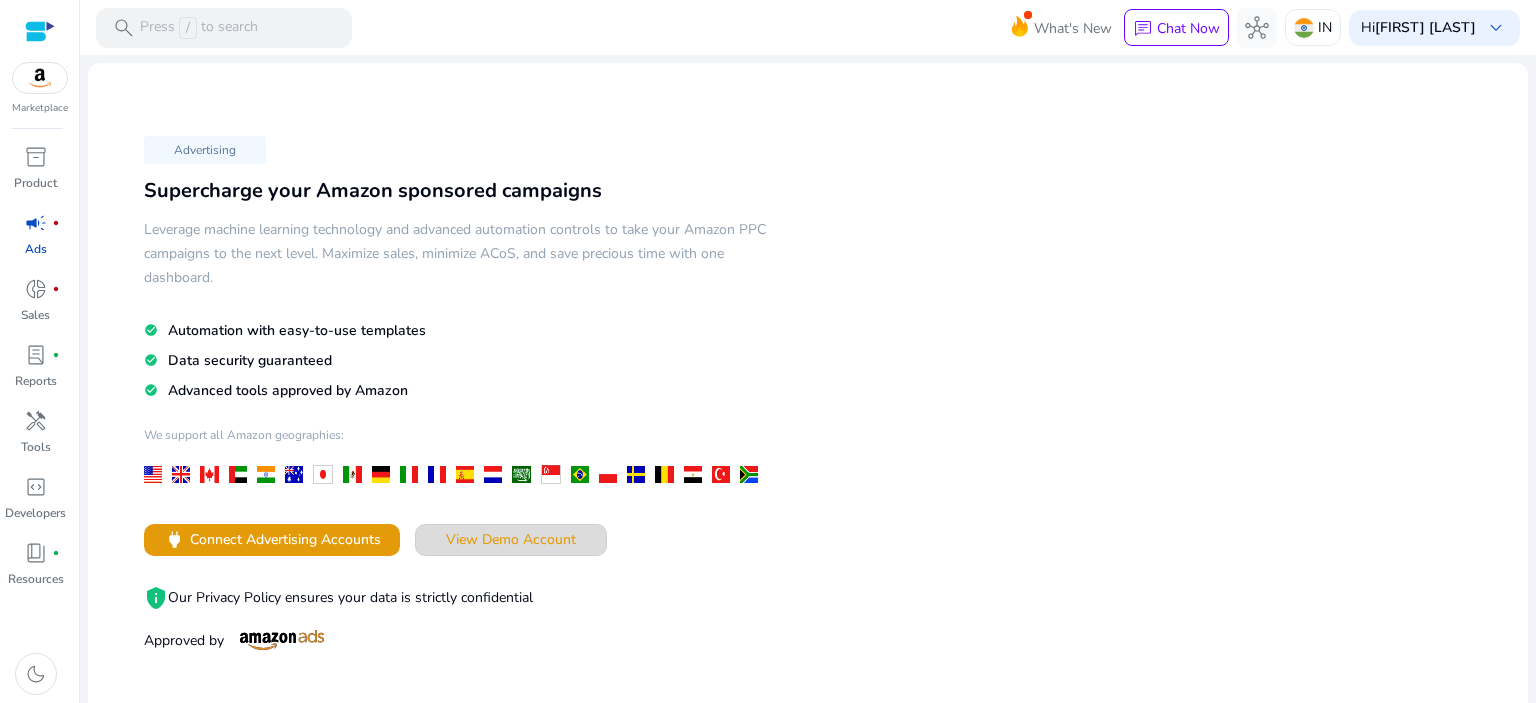 click on "View Demo Account" 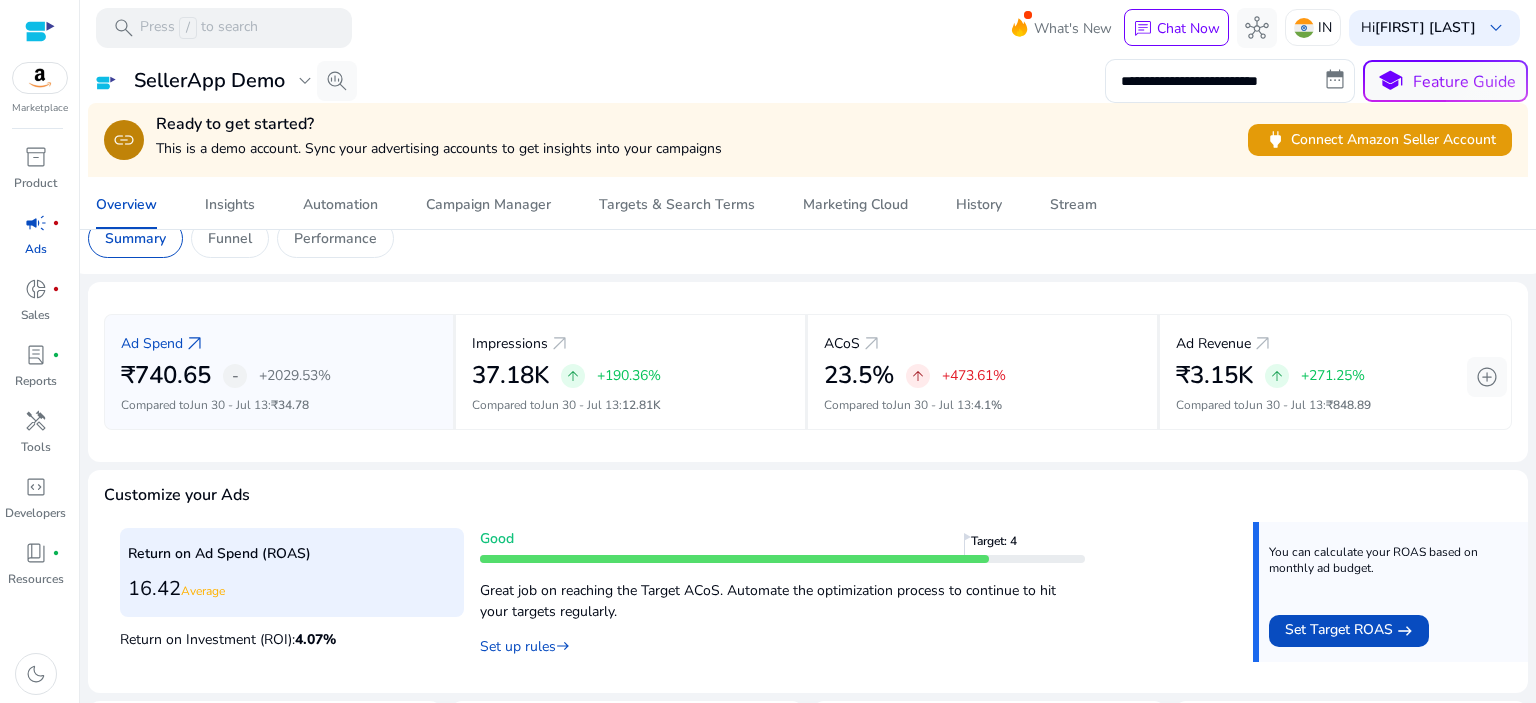 scroll, scrollTop: 100, scrollLeft: 0, axis: vertical 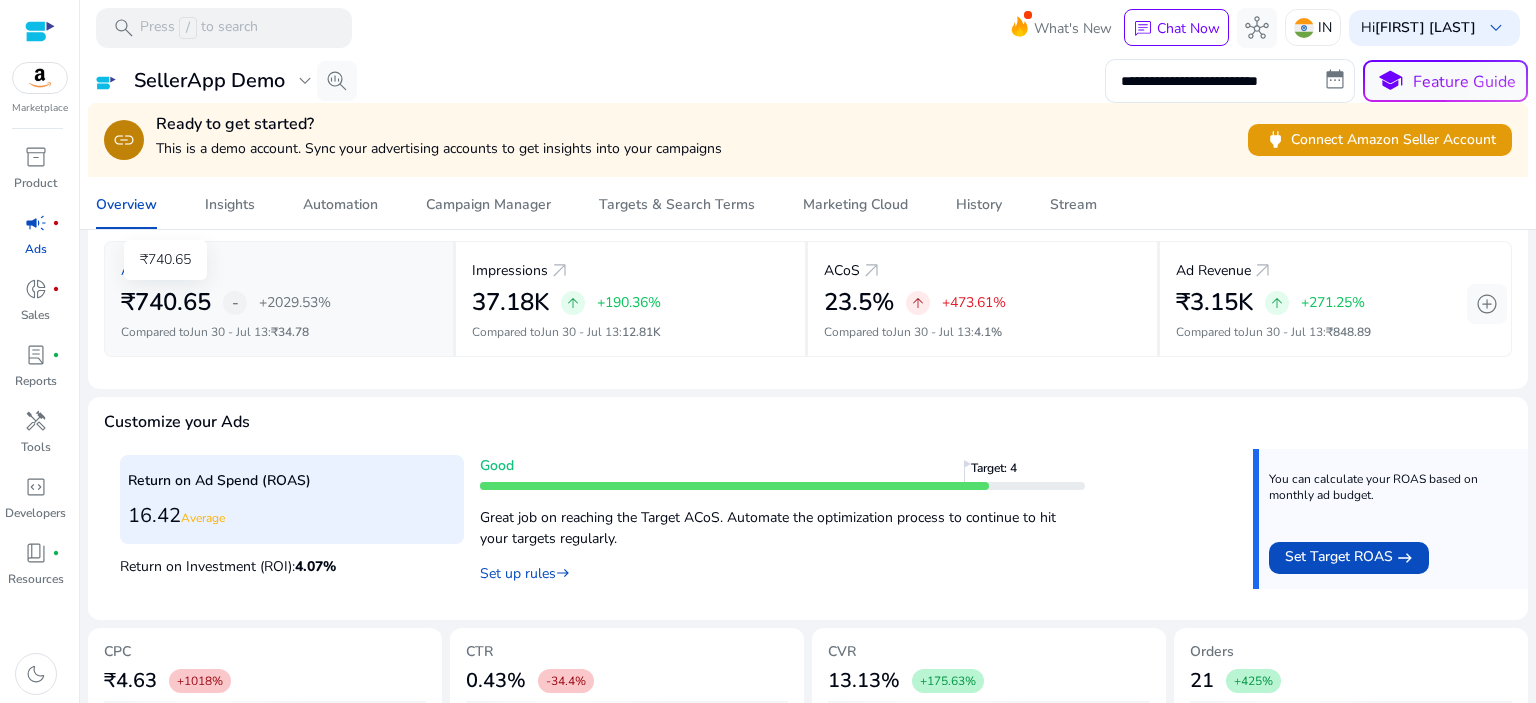 click on "₹740.65" 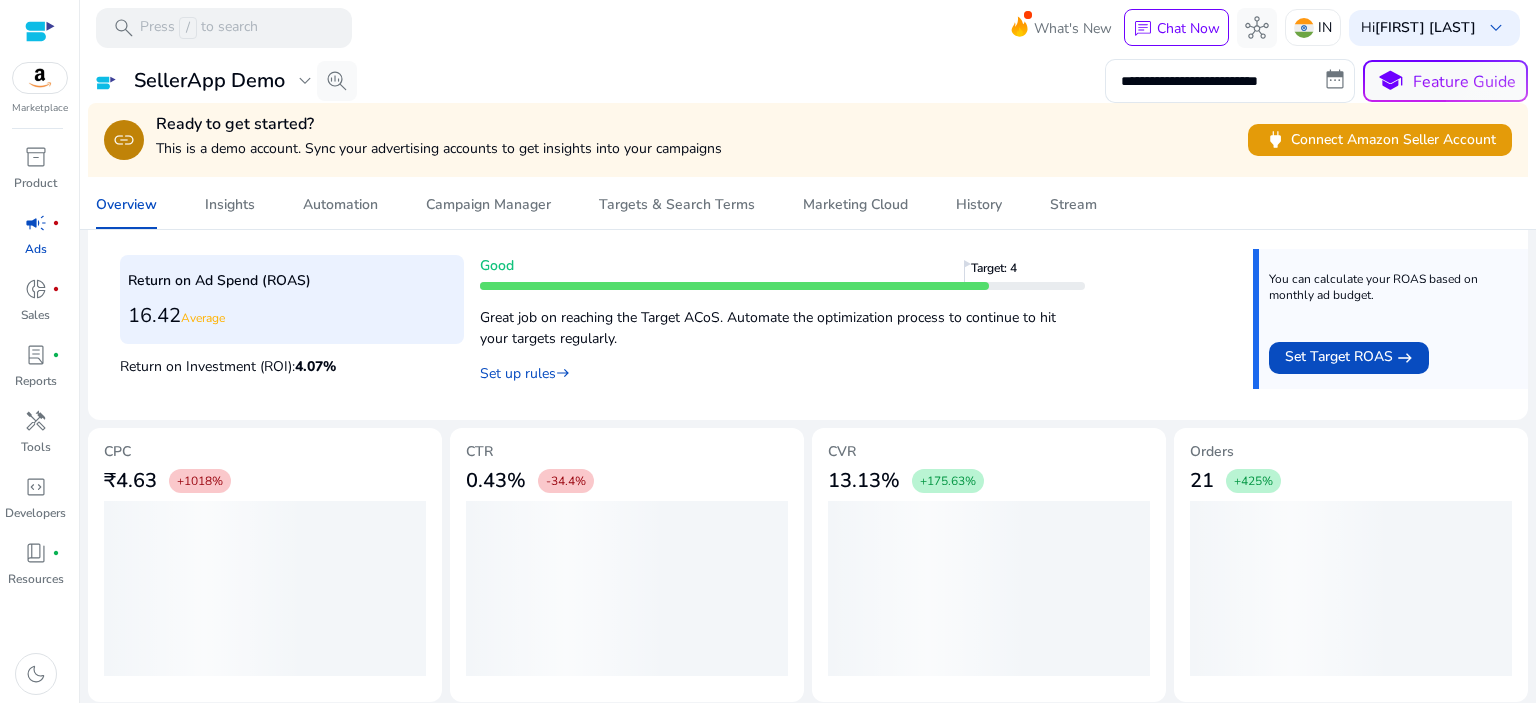 scroll, scrollTop: 306, scrollLeft: 0, axis: vertical 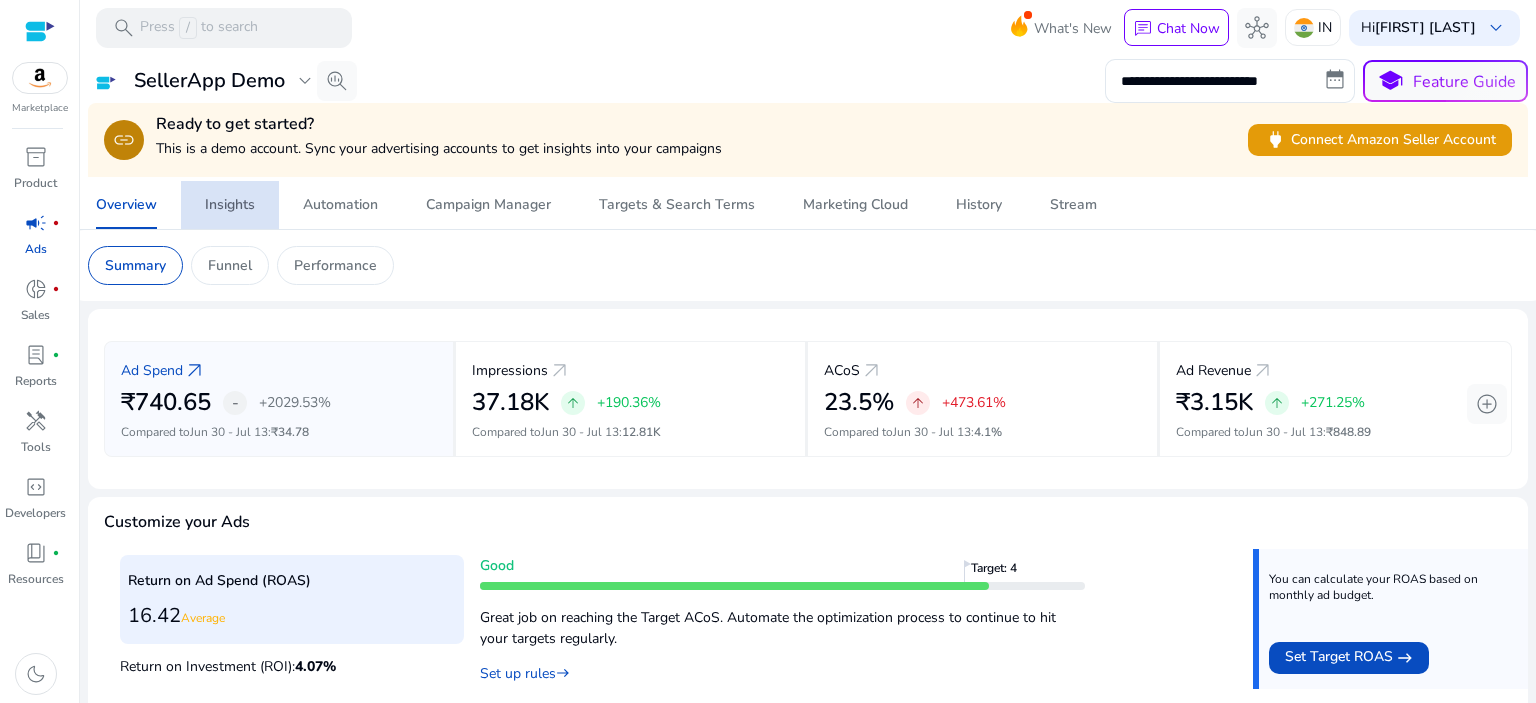 click on "Insights" at bounding box center (230, 205) 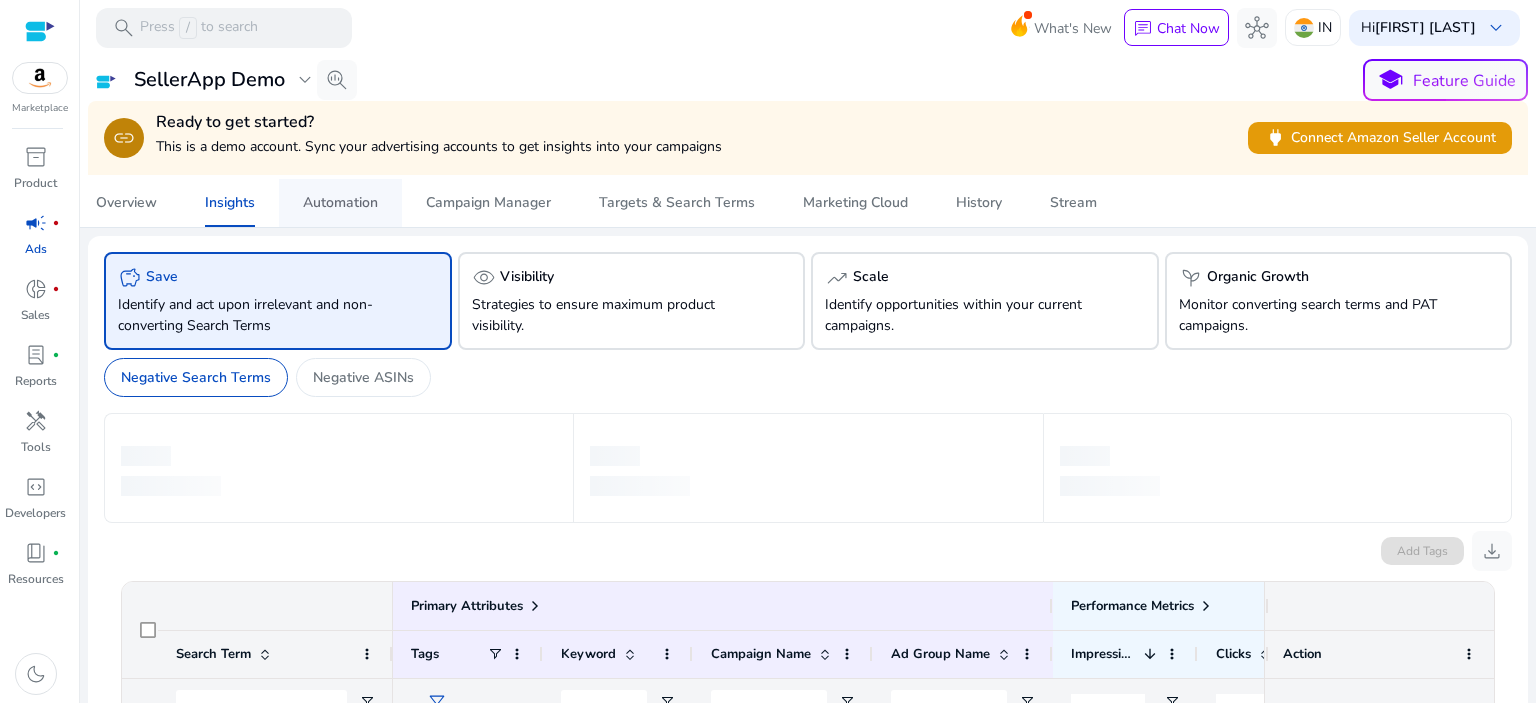 click on "Automation" at bounding box center (340, 203) 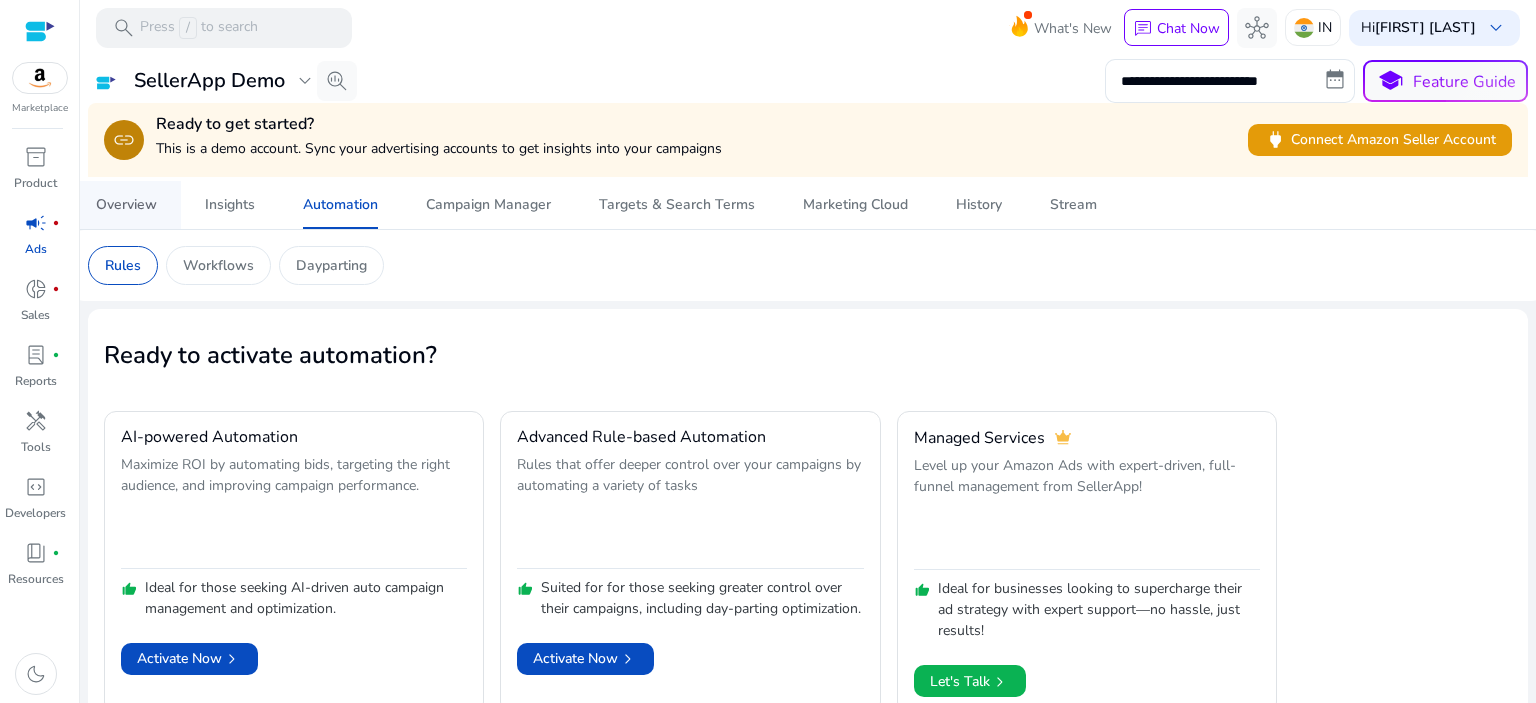 click on "Overview" at bounding box center (126, 205) 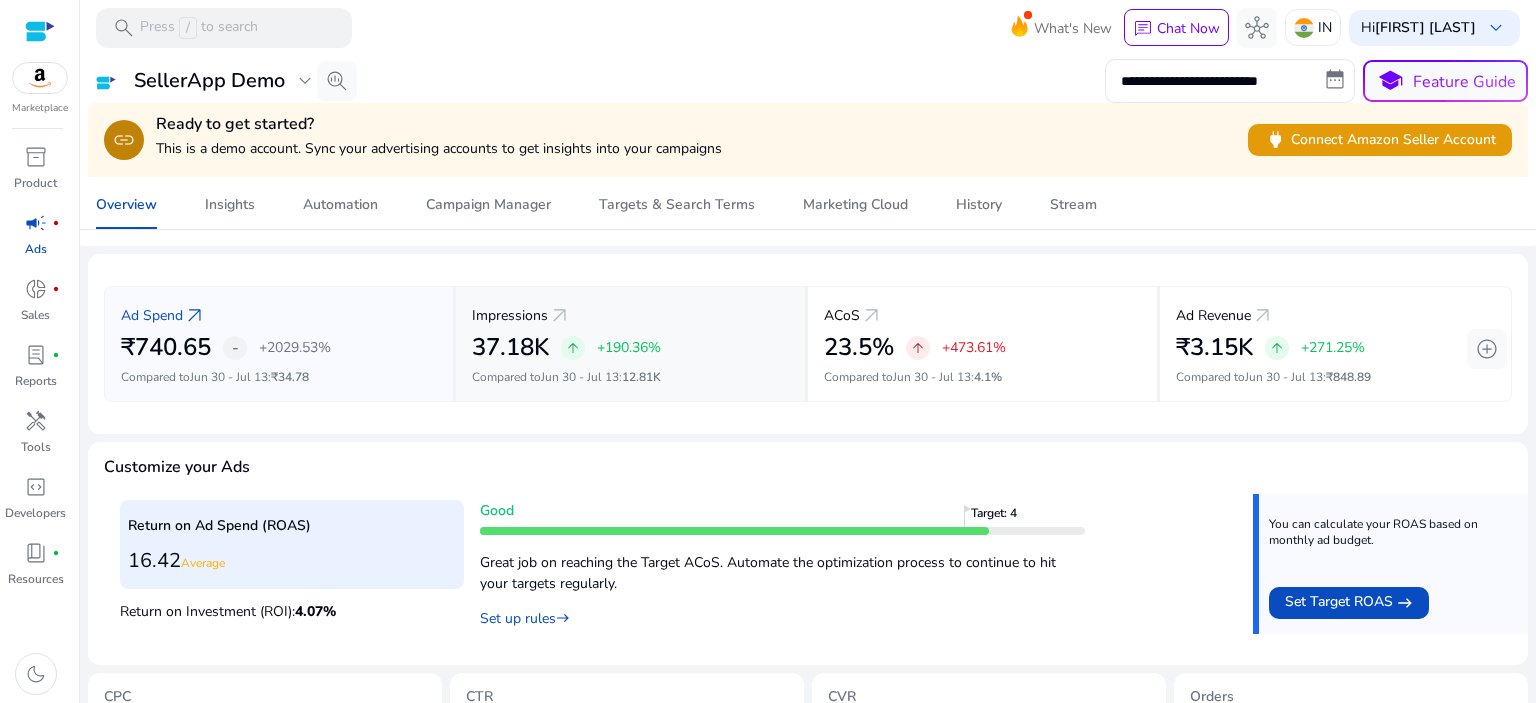 scroll, scrollTop: 0, scrollLeft: 0, axis: both 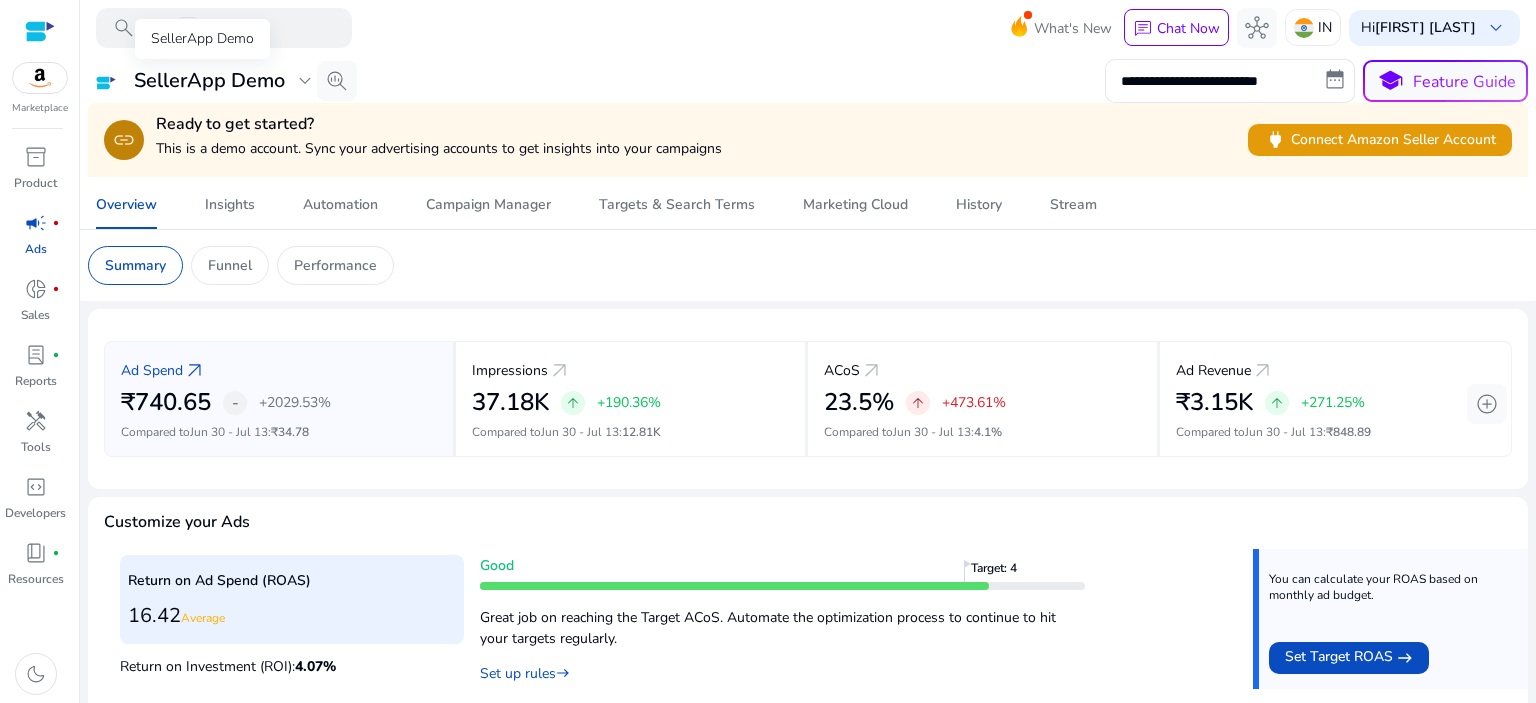 click on "SellerApp Demo" 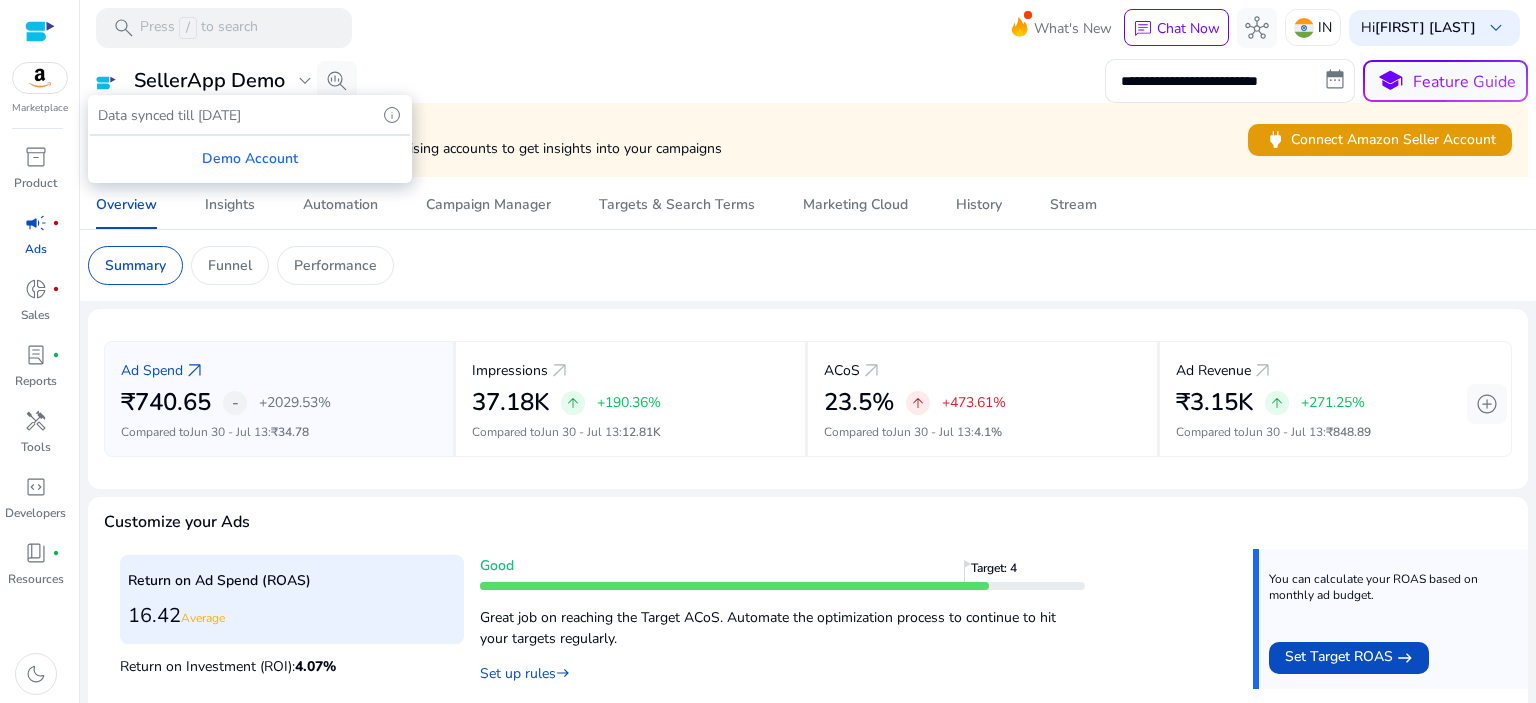 click on "Demo Account" at bounding box center (250, 158) 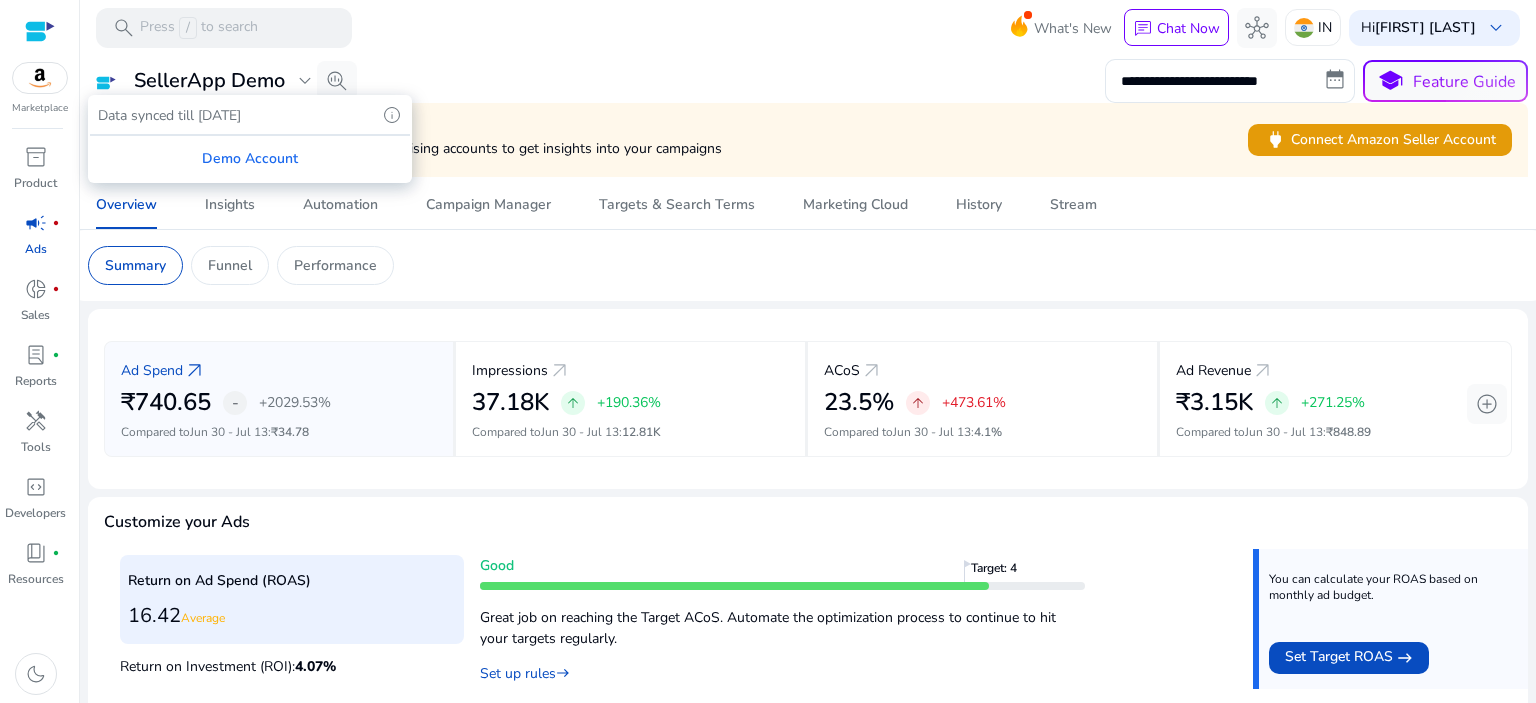 click on "Demo Account" at bounding box center [250, 158] 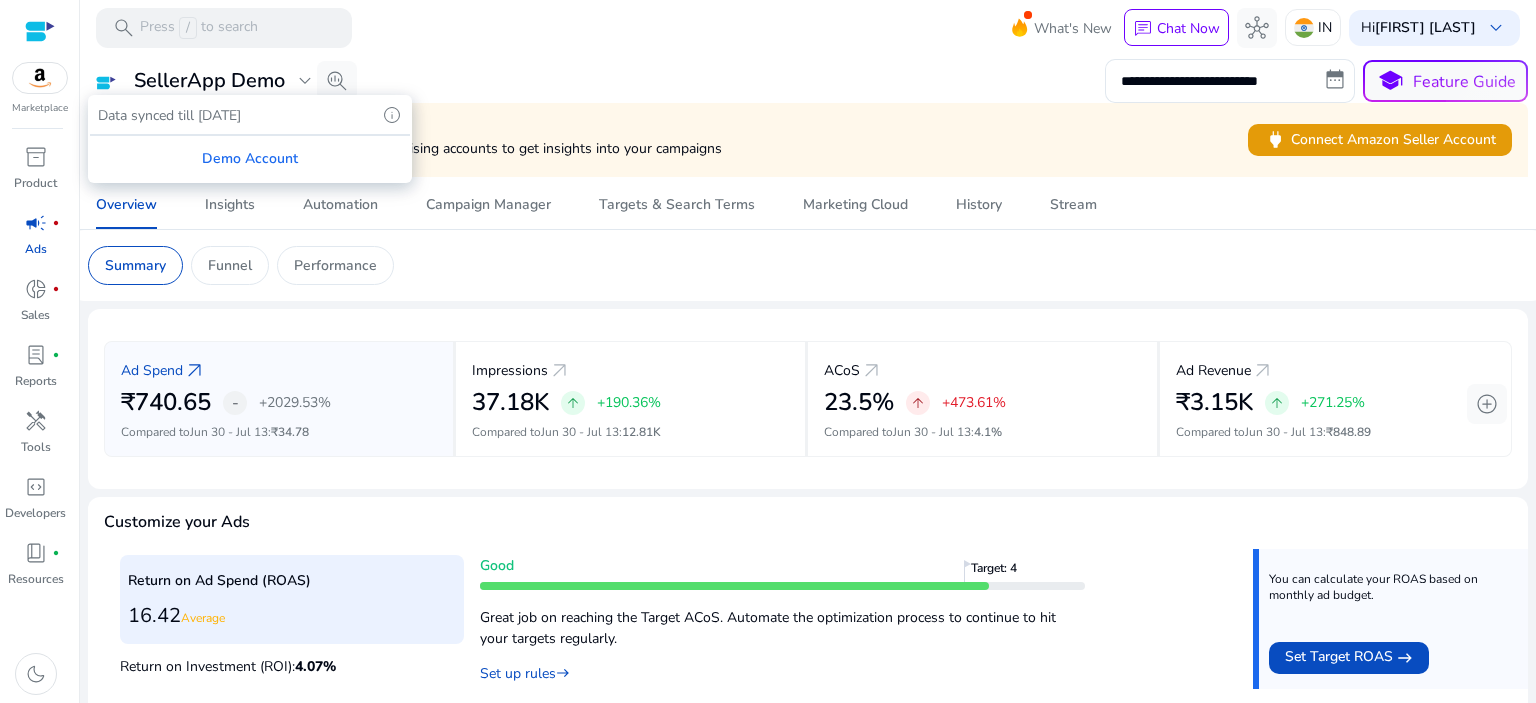 click at bounding box center [768, 351] 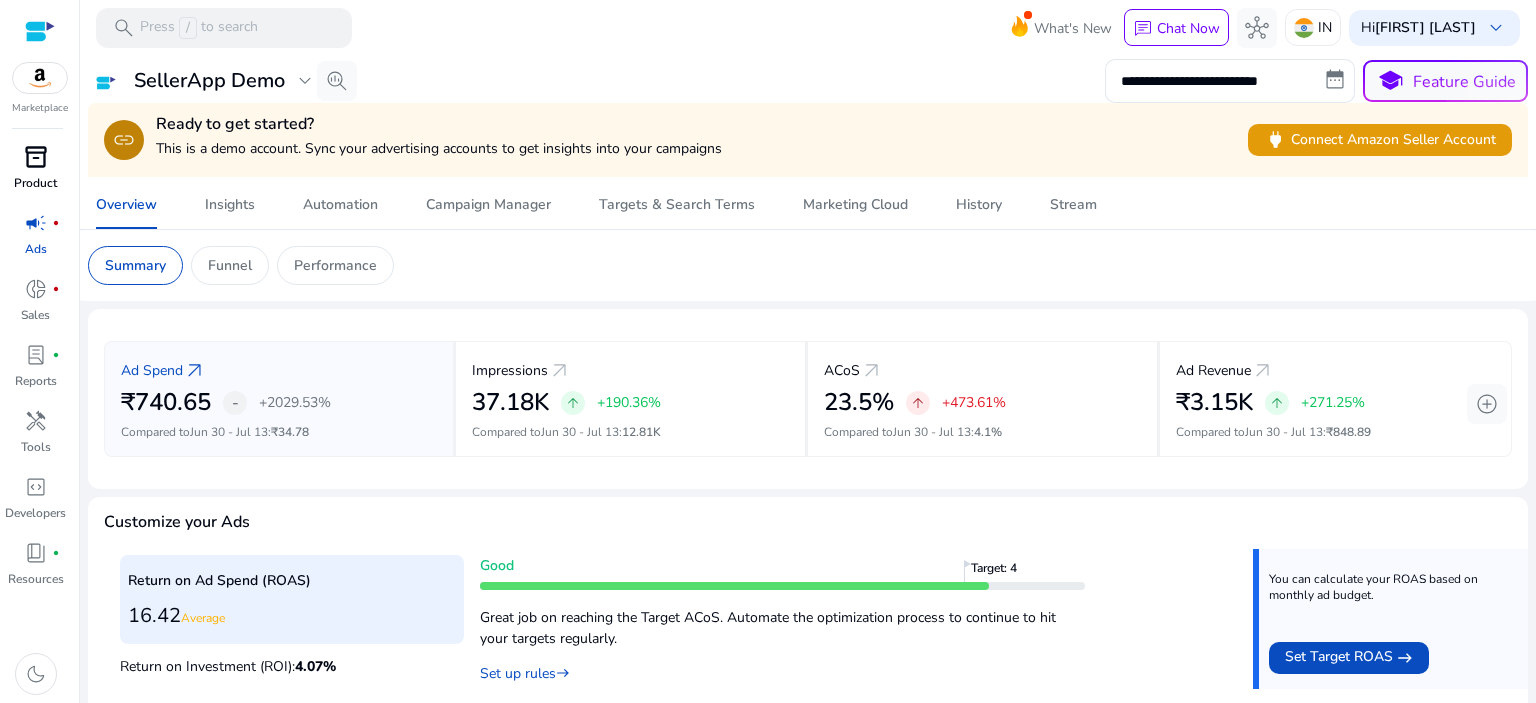 click on "inventory_2" at bounding box center [36, 157] 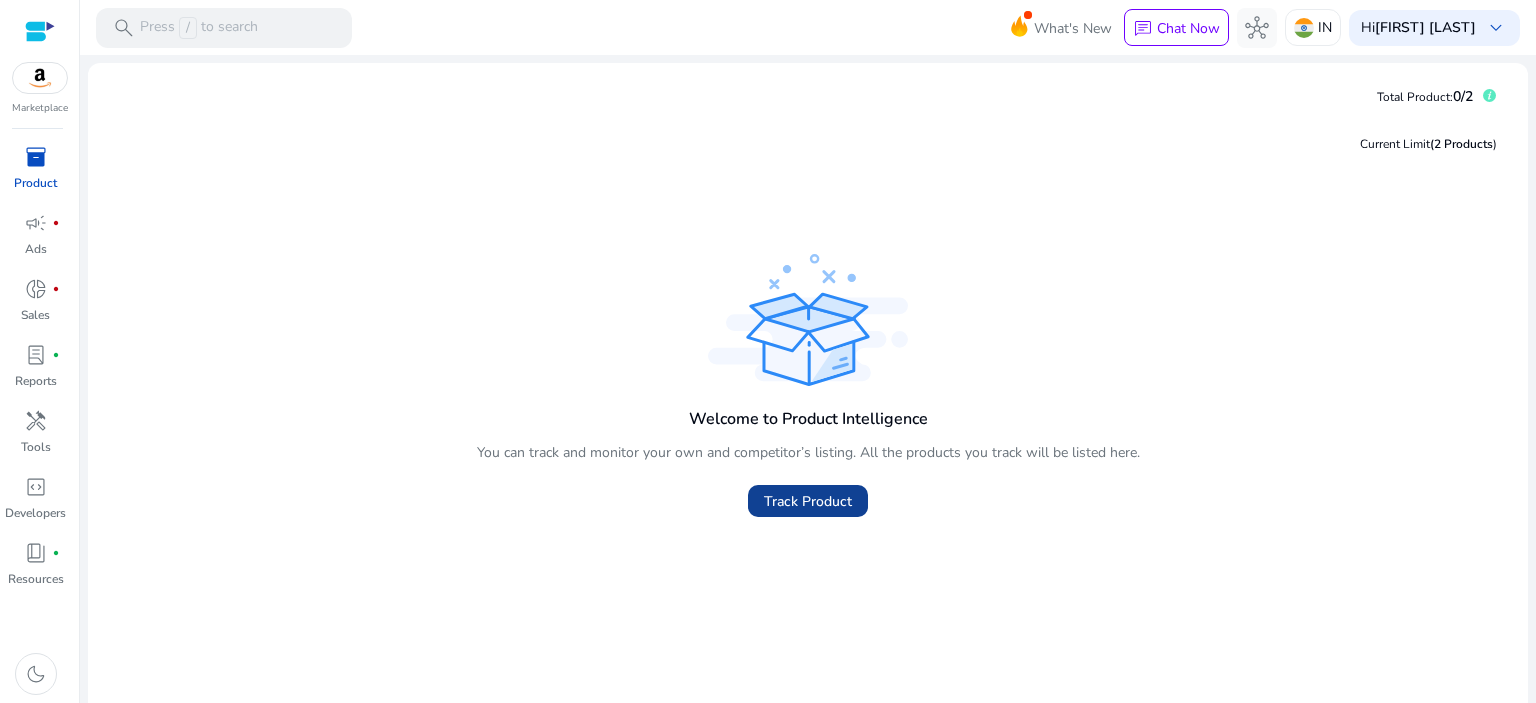 click on "Track Product" 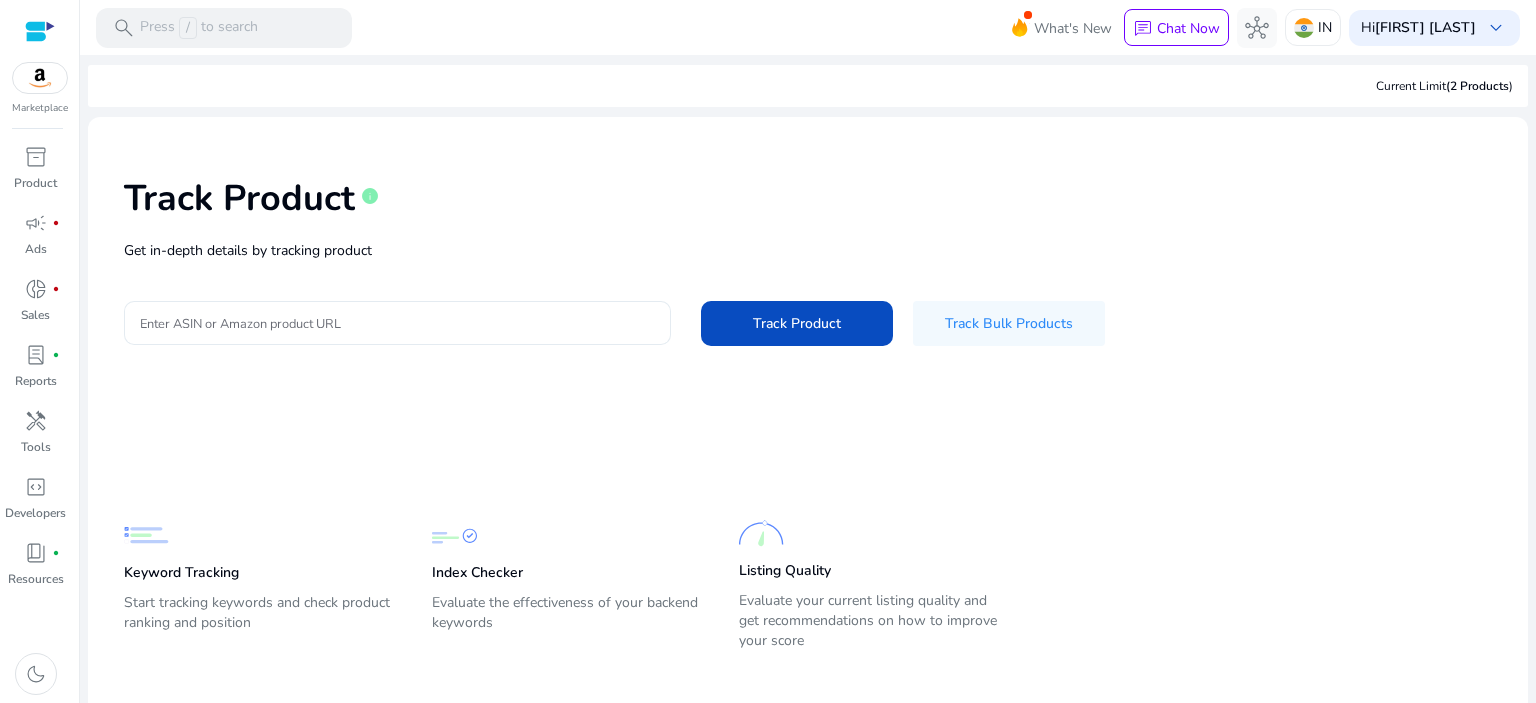 click on "Enter ASIN or Amazon product URL" at bounding box center [397, 323] 